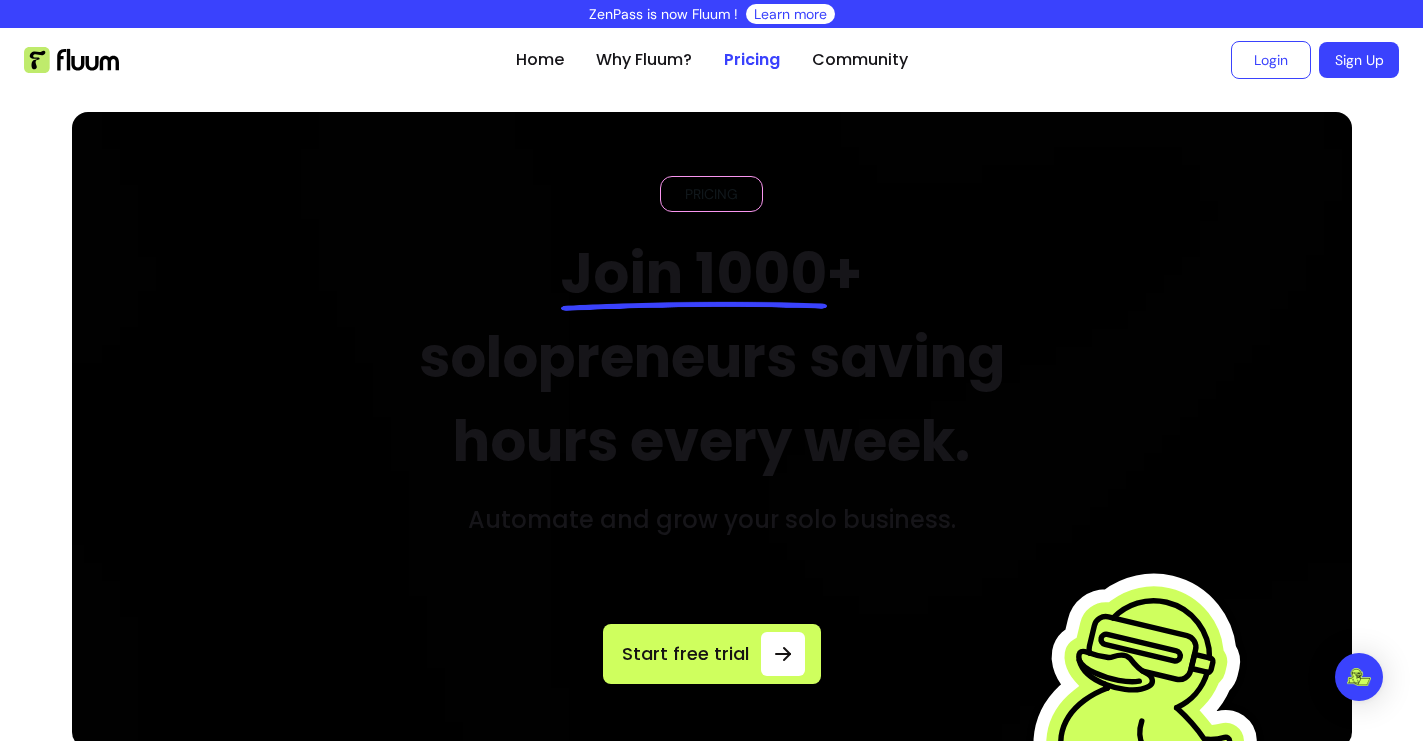 scroll, scrollTop: 0, scrollLeft: 0, axis: both 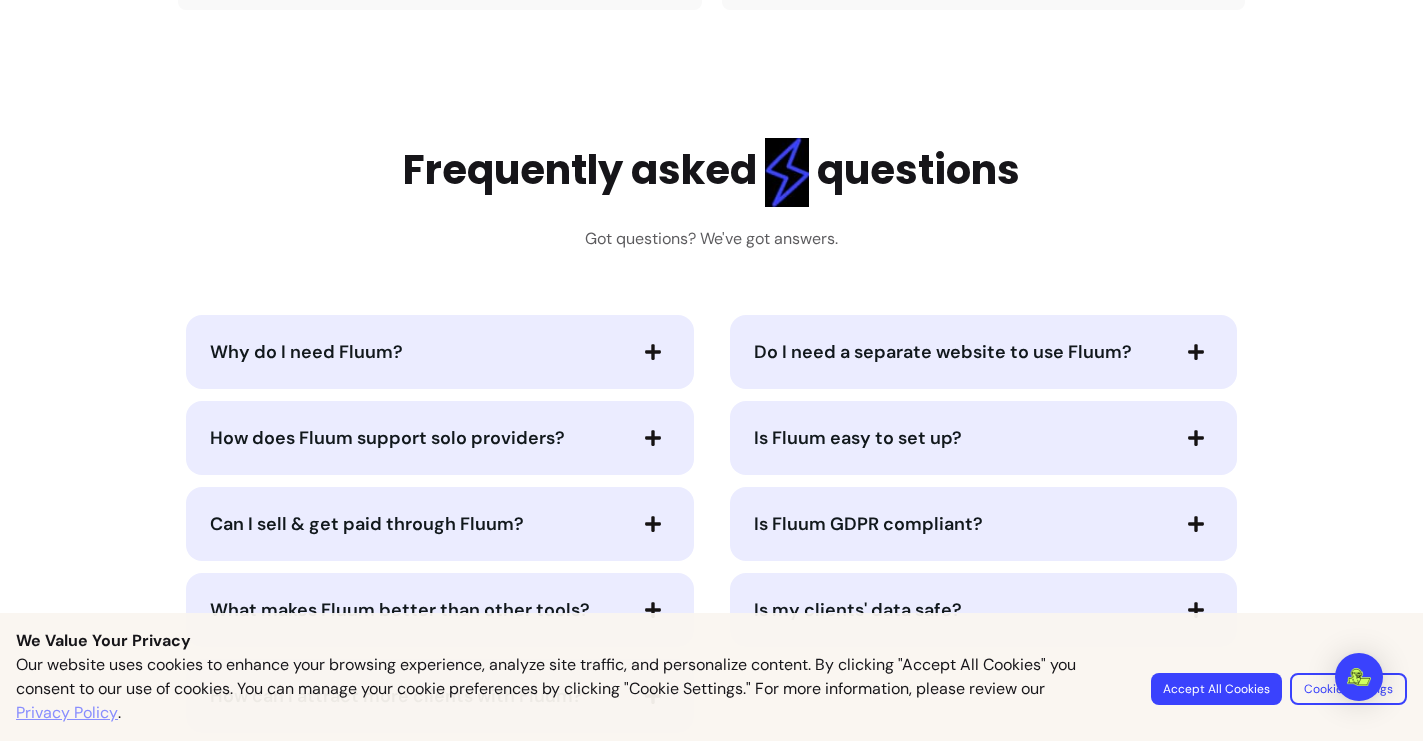 click on "Why do I need Fluum?" at bounding box center [417, 352] 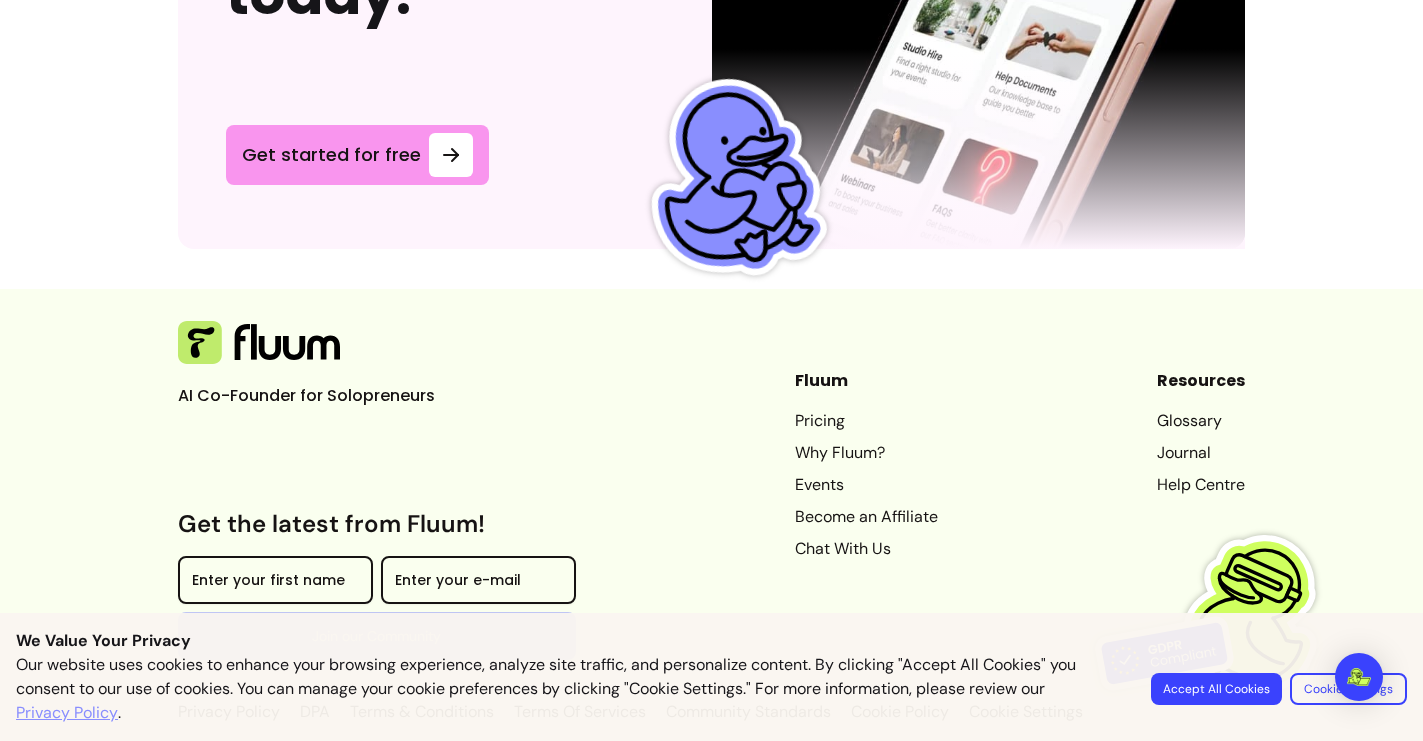 scroll, scrollTop: 5709, scrollLeft: 0, axis: vertical 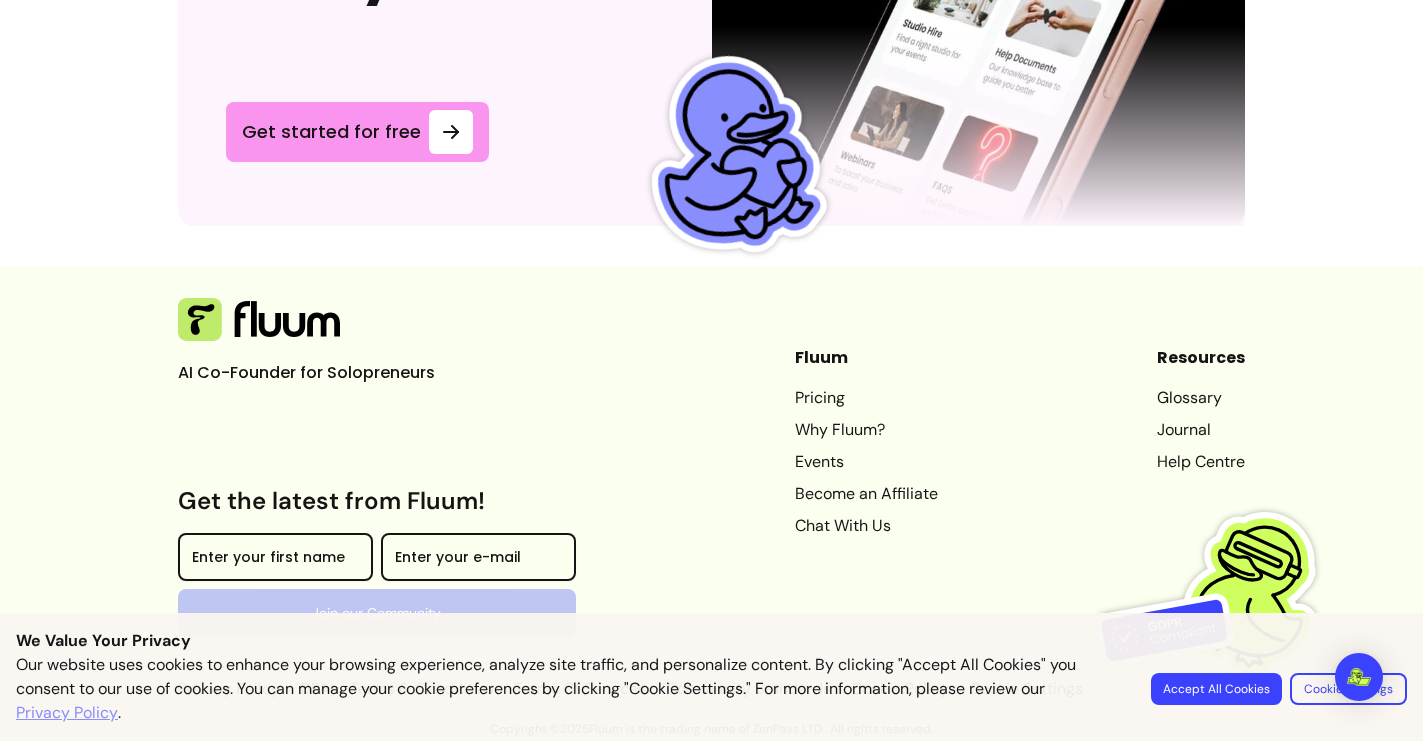 click on "Pricing" at bounding box center [866, 398] 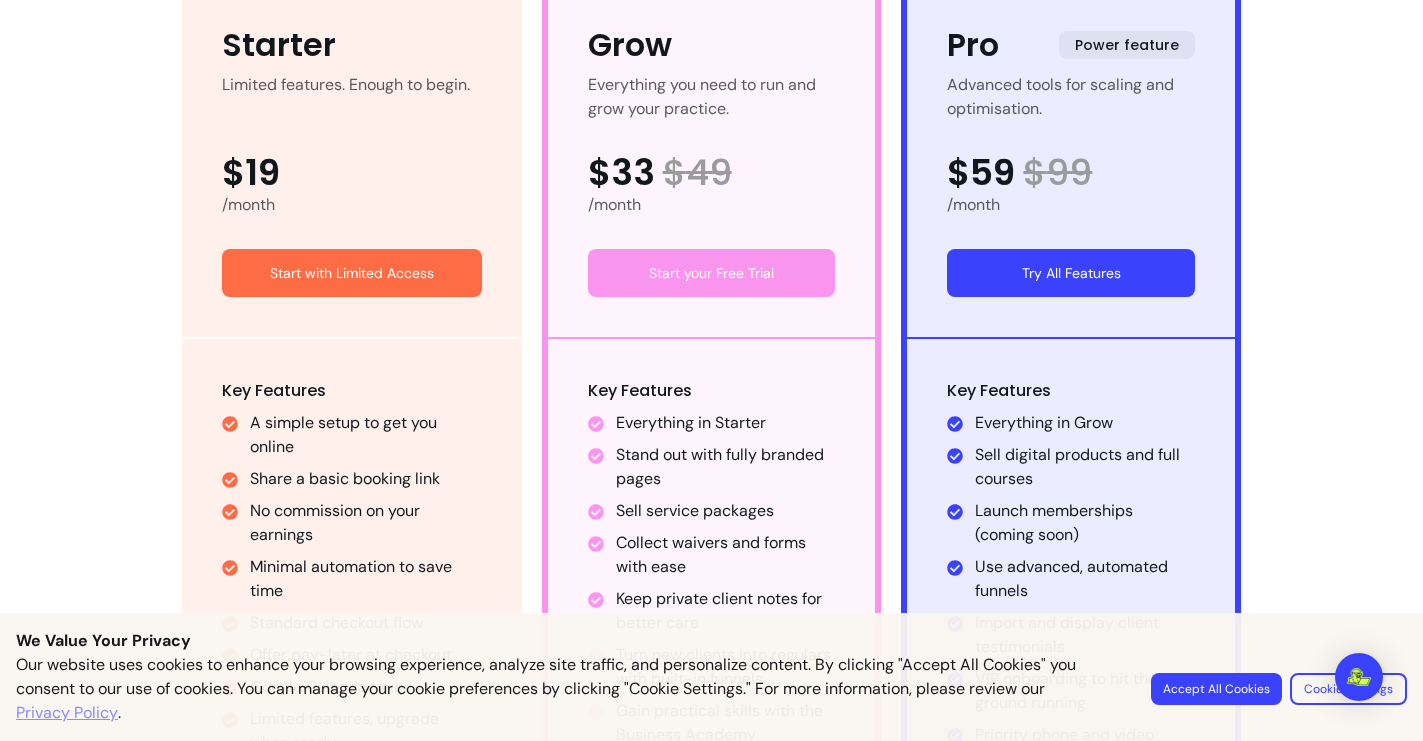 scroll, scrollTop: 1235, scrollLeft: 0, axis: vertical 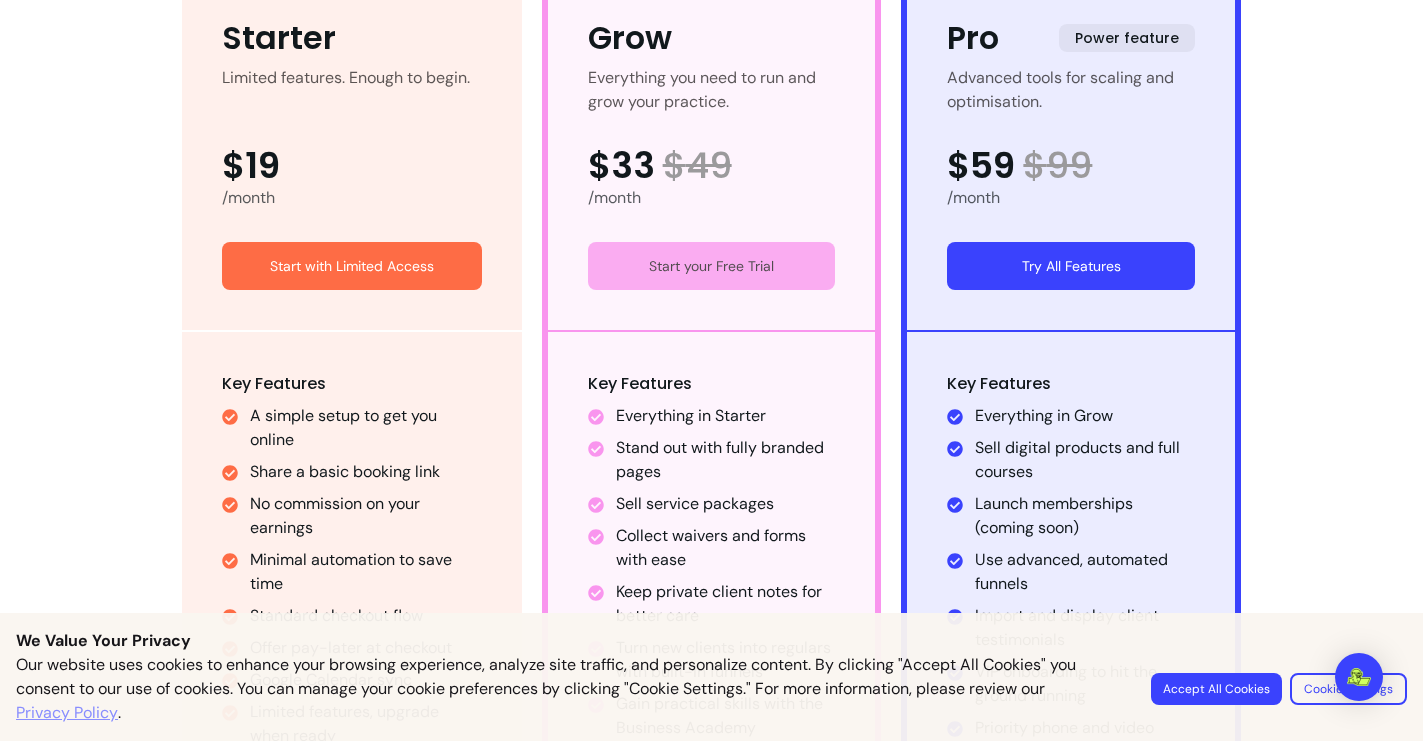 click on "Start your Free Trial" at bounding box center (712, 266) 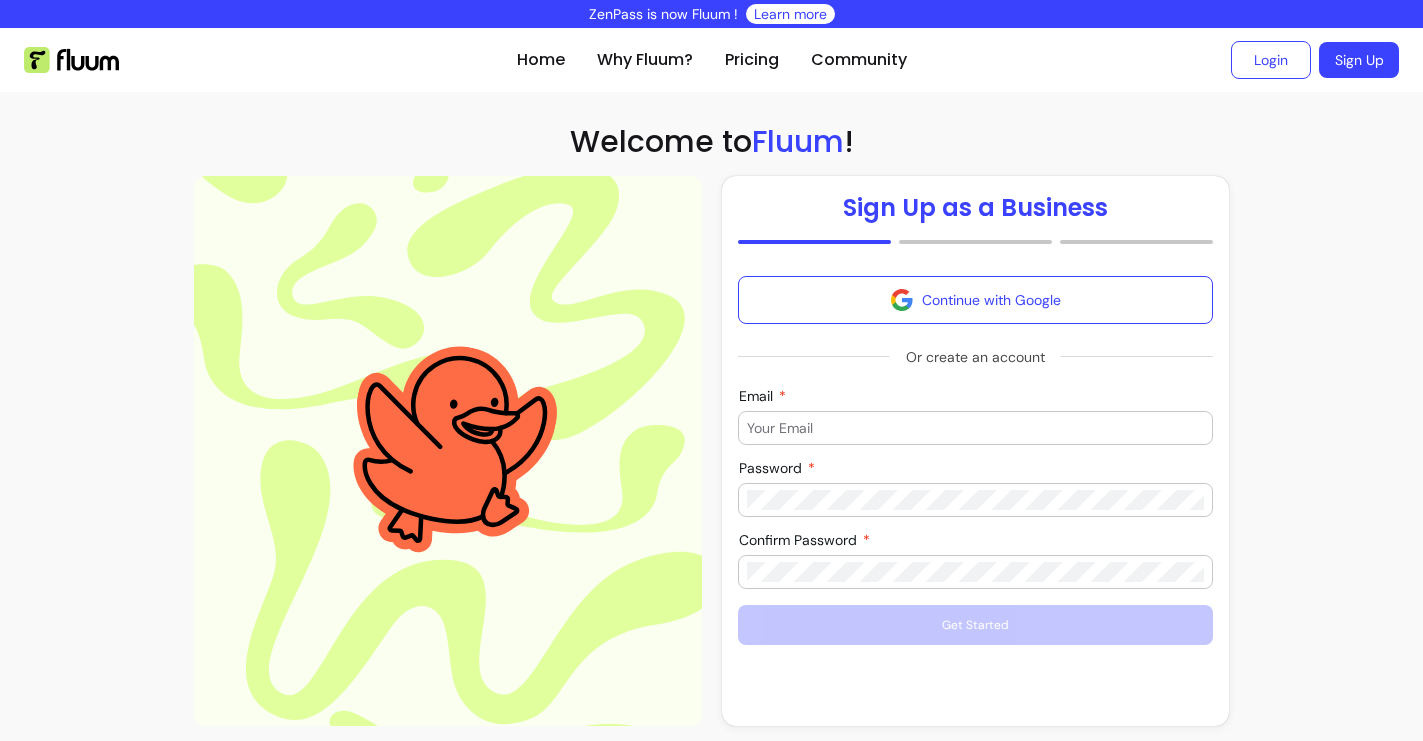 scroll, scrollTop: 0, scrollLeft: 0, axis: both 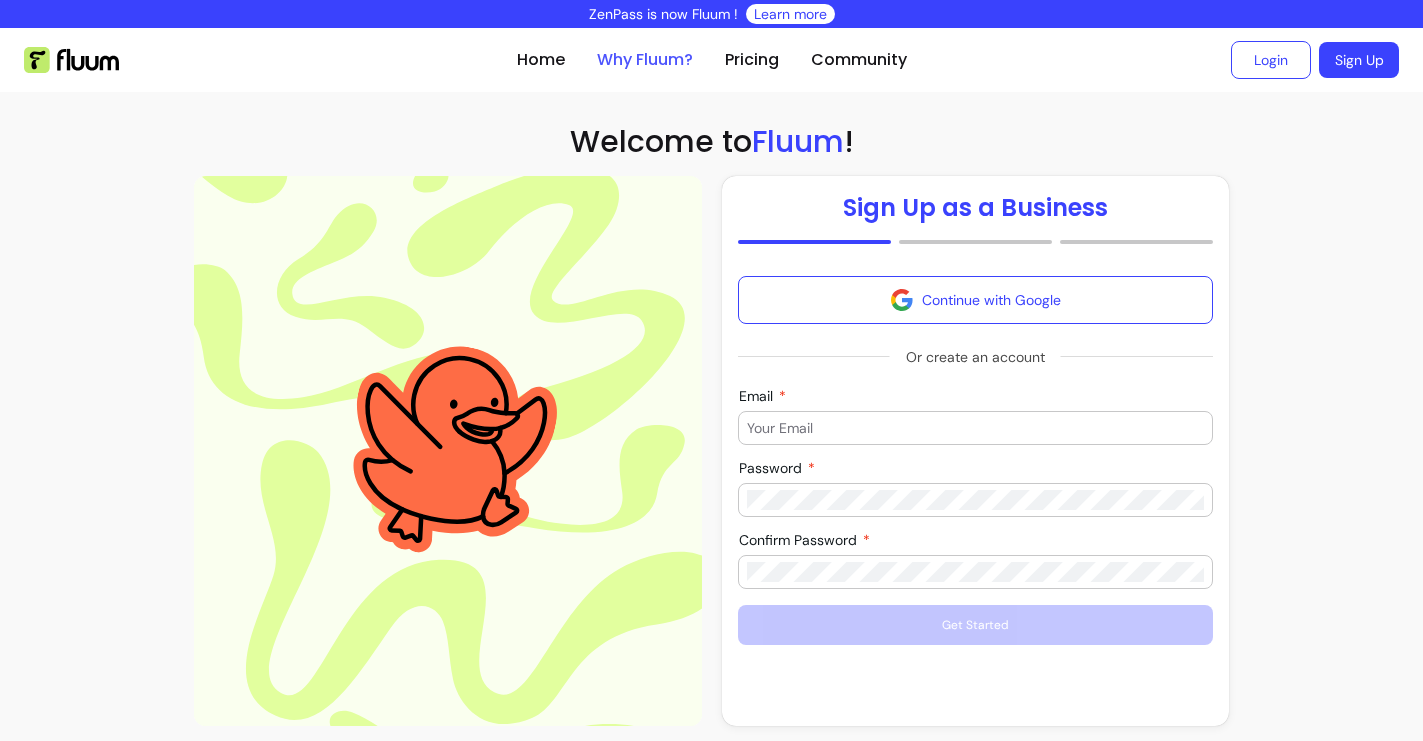 click on "Why Fluum?" at bounding box center [645, 60] 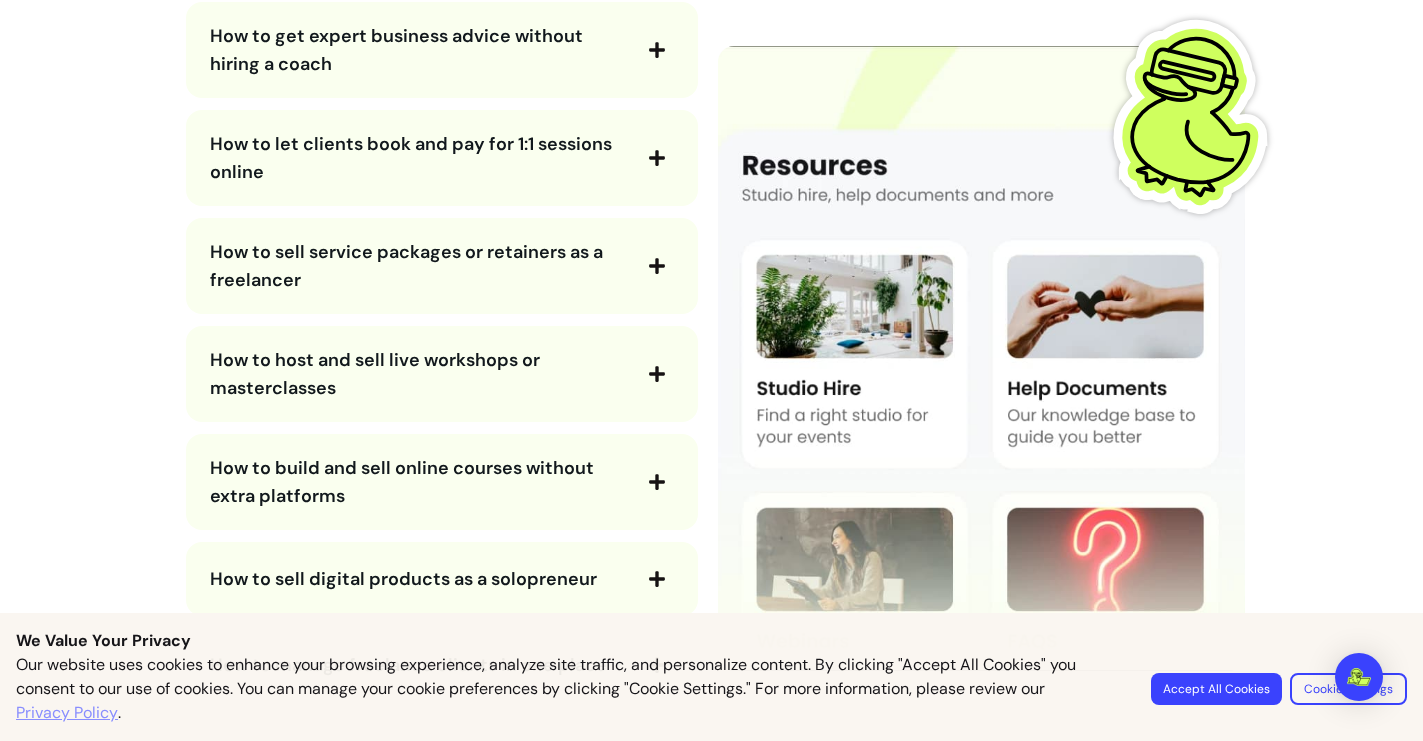 scroll, scrollTop: 3659, scrollLeft: 0, axis: vertical 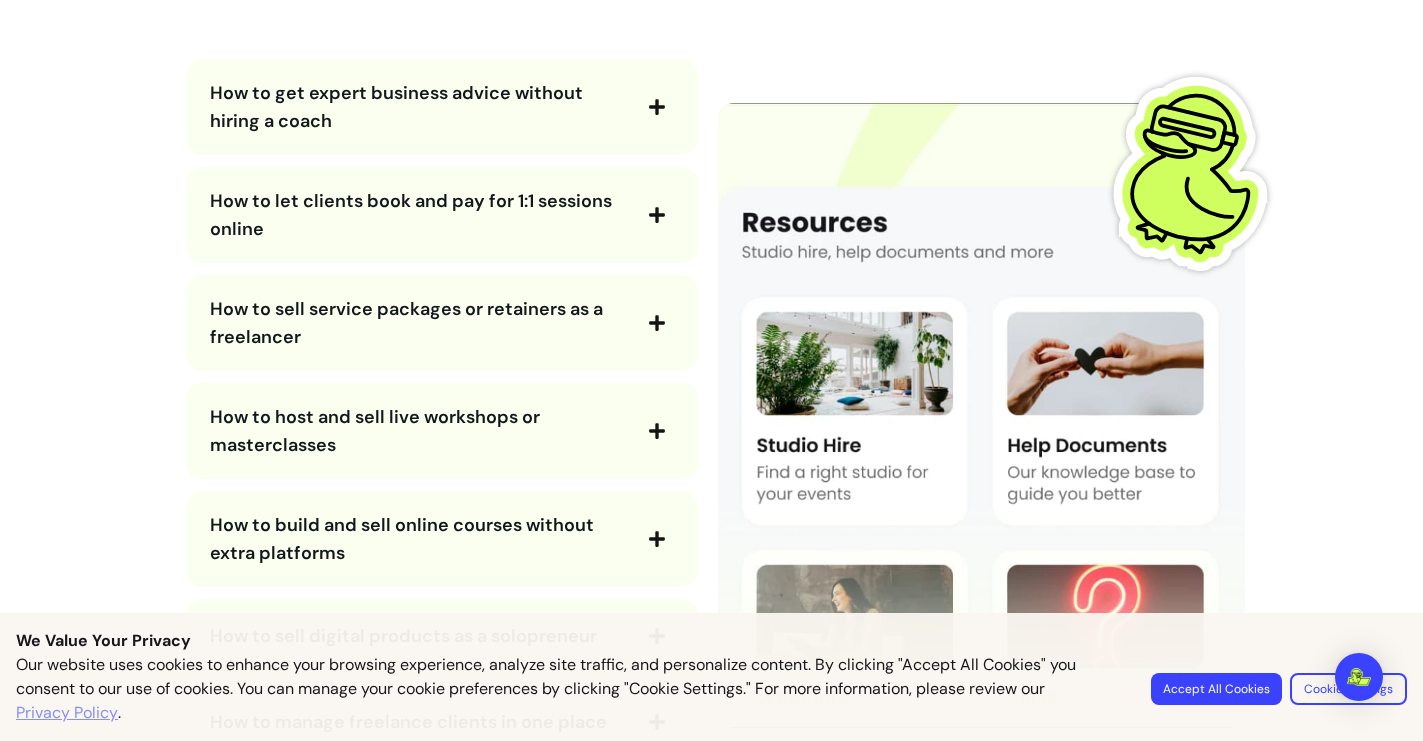 click on "How to get expert business advice without hiring a coach" at bounding box center (419, 107) 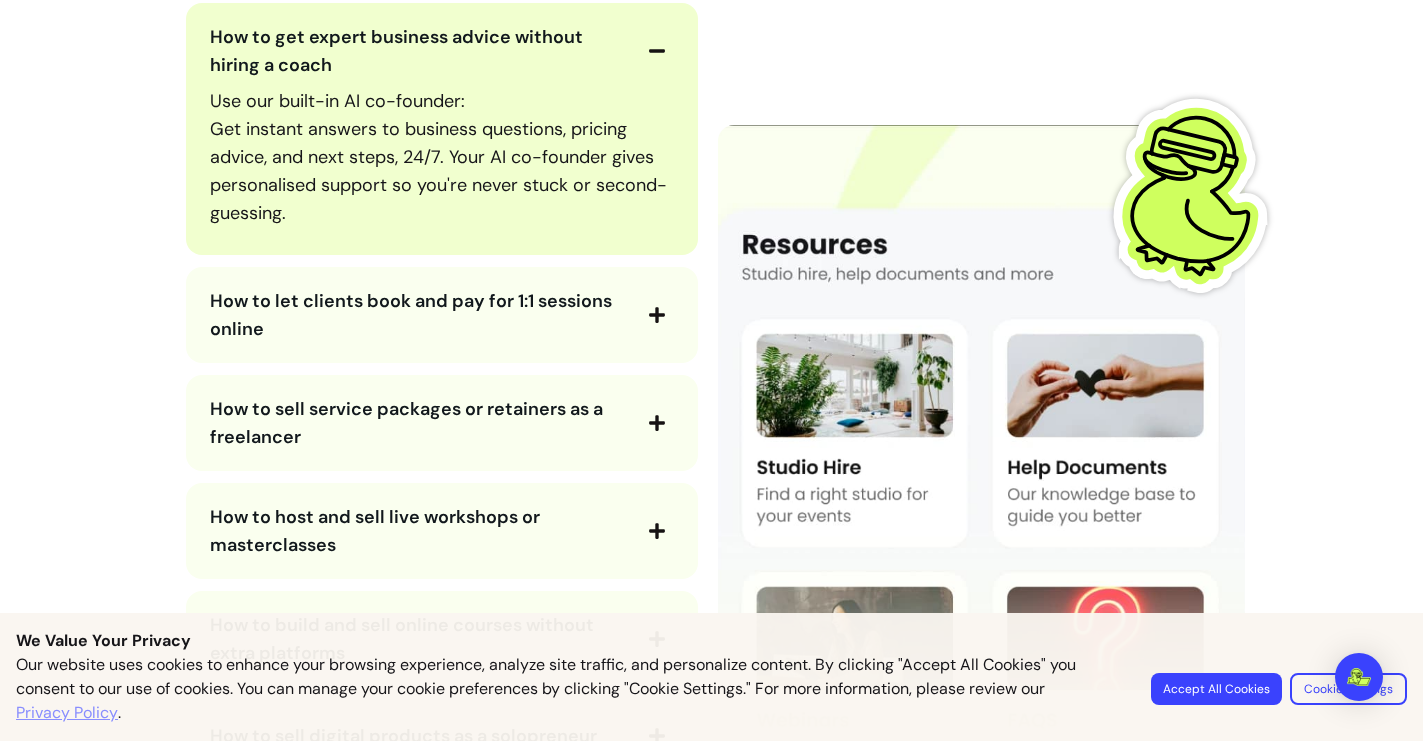 scroll, scrollTop: 3783, scrollLeft: 0, axis: vertical 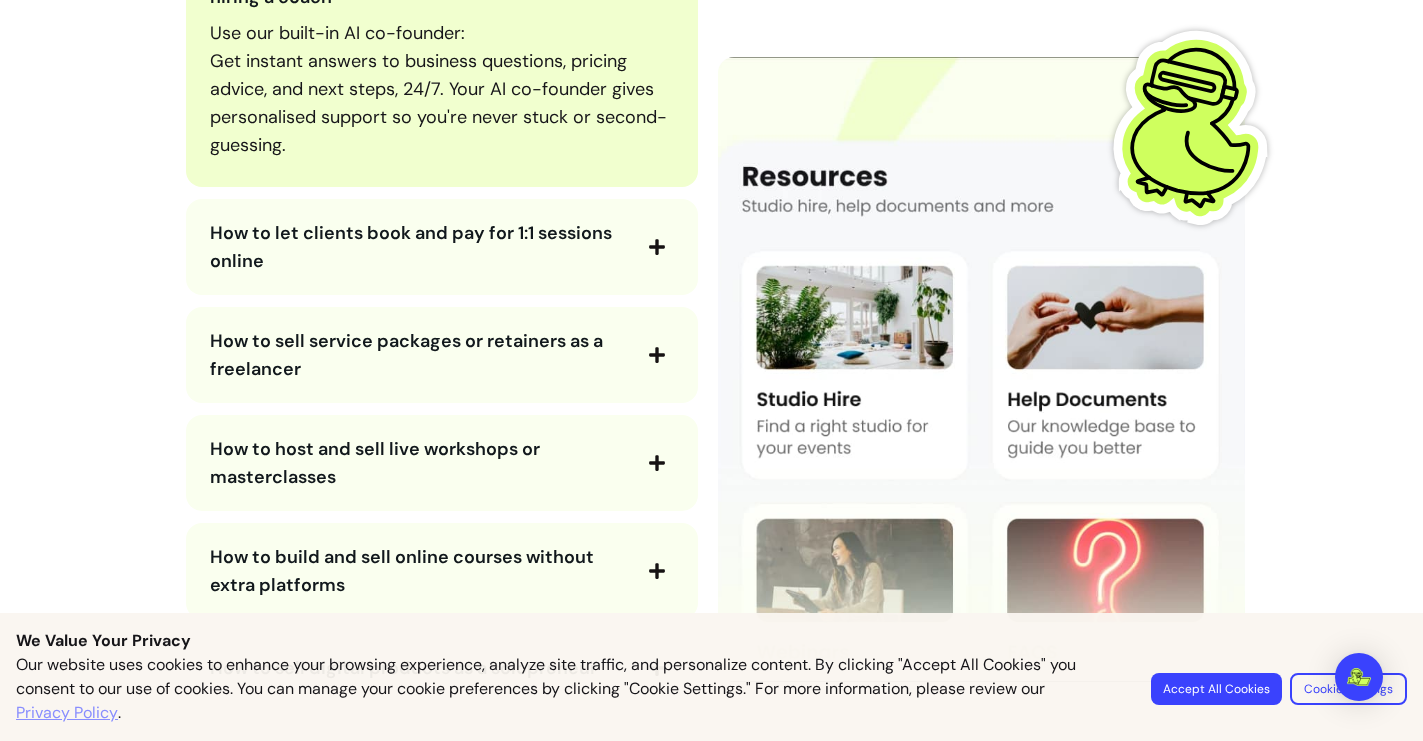 click on "How to let clients book and pay for 1:1 sessions online" at bounding box center [419, 247] 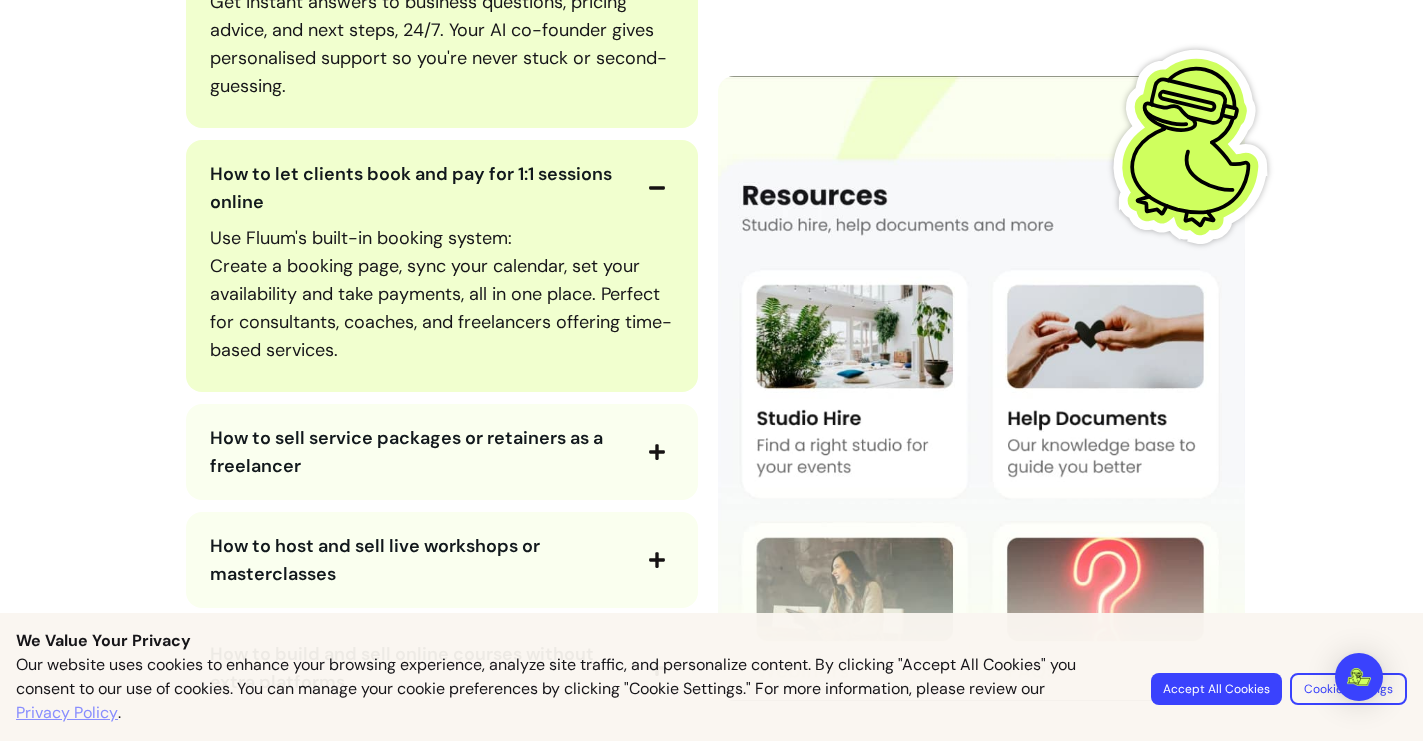 scroll, scrollTop: 3855, scrollLeft: 0, axis: vertical 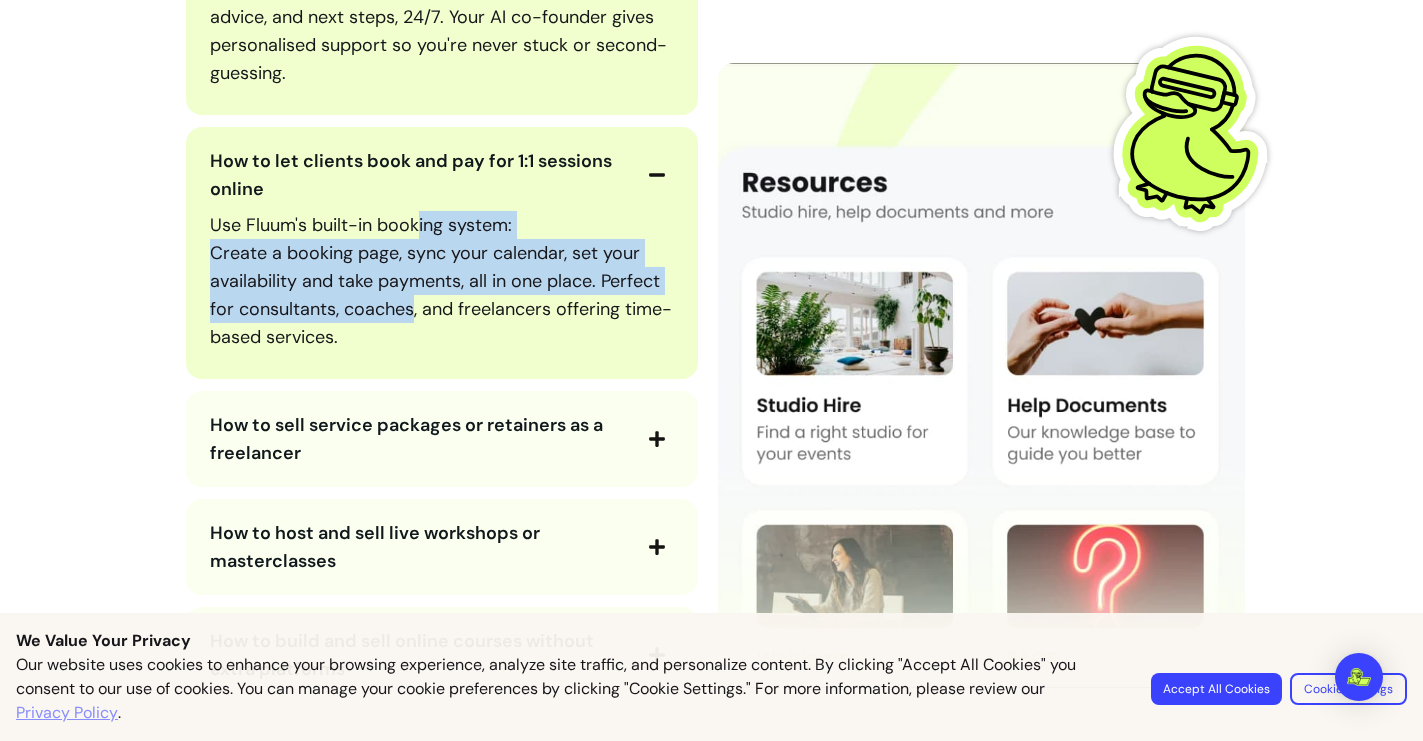 drag, startPoint x: 419, startPoint y: 228, endPoint x: 414, endPoint y: 319, distance: 91.13726 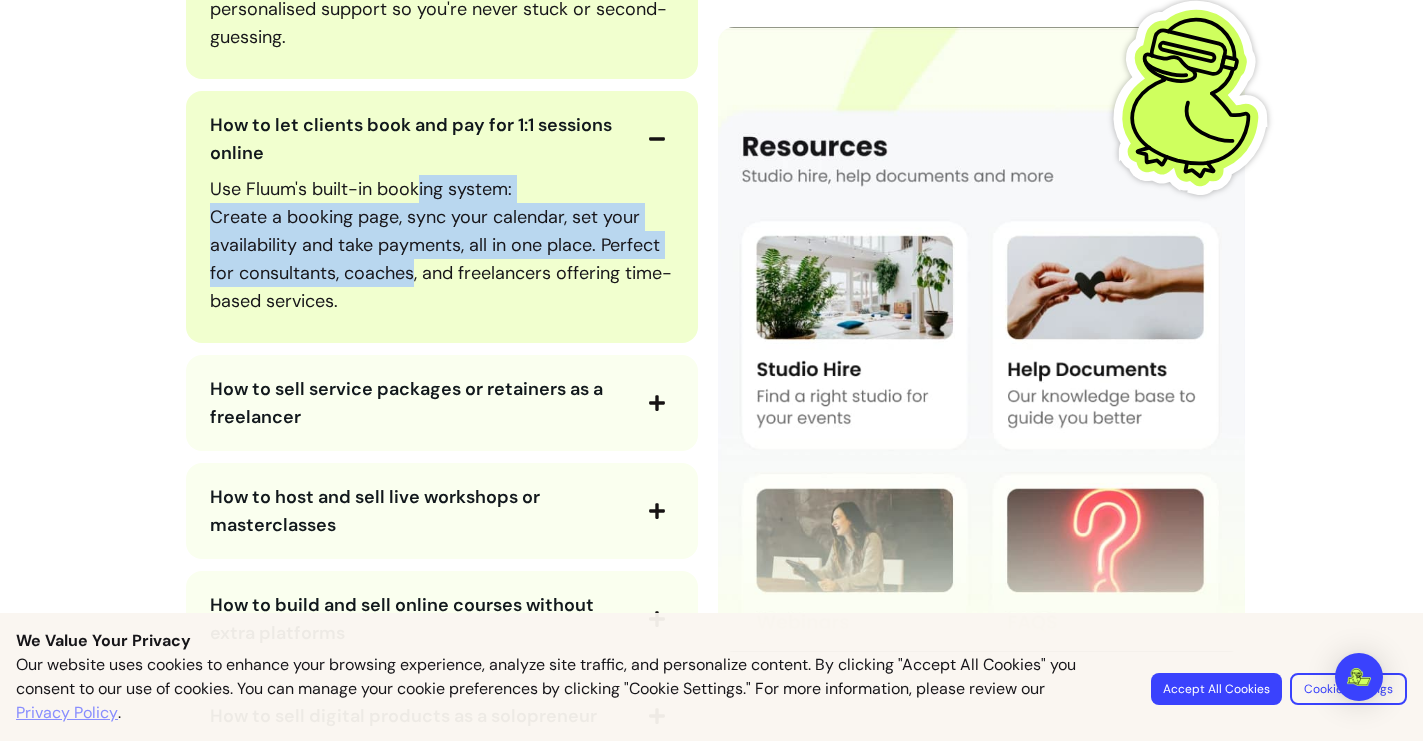 scroll, scrollTop: 3895, scrollLeft: 0, axis: vertical 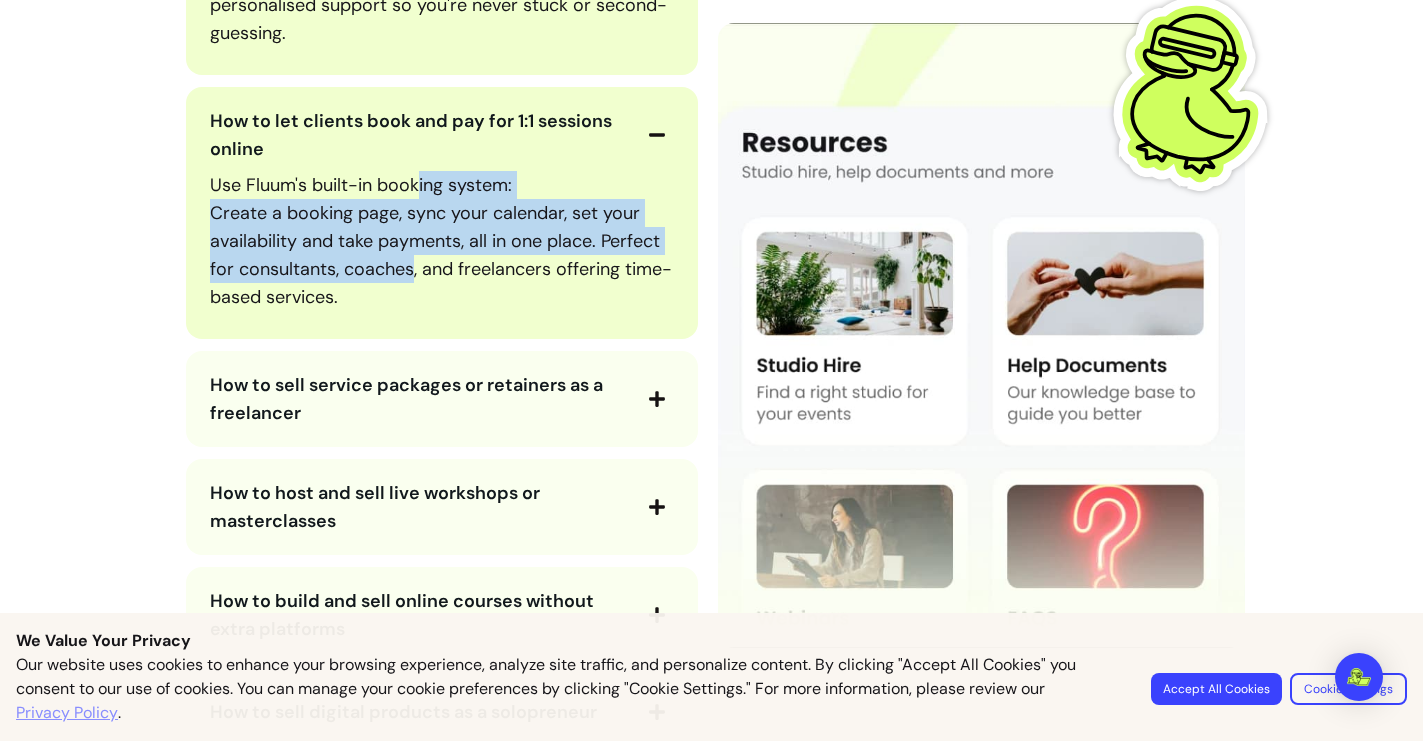 click on "How to sell service packages or retainers as a freelancer" at bounding box center (419, 399) 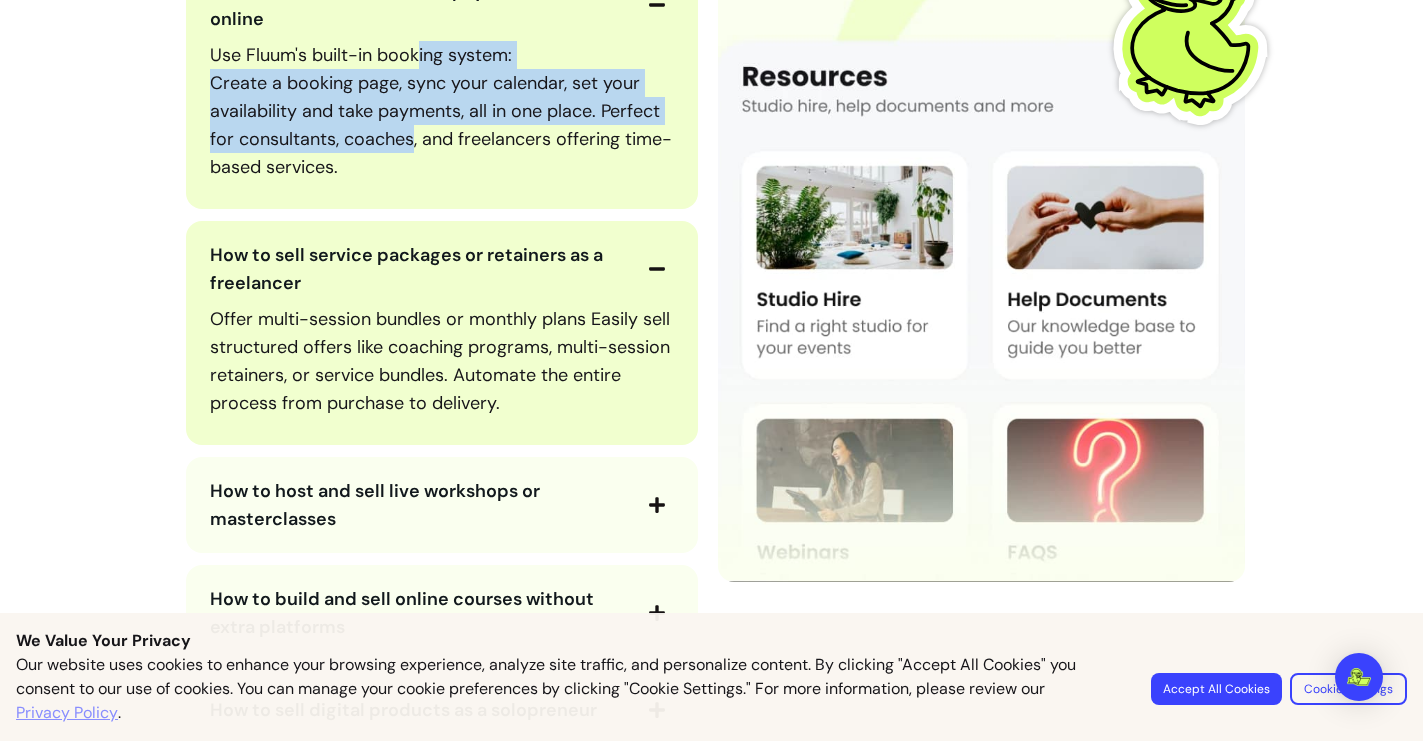 scroll, scrollTop: 4043, scrollLeft: 0, axis: vertical 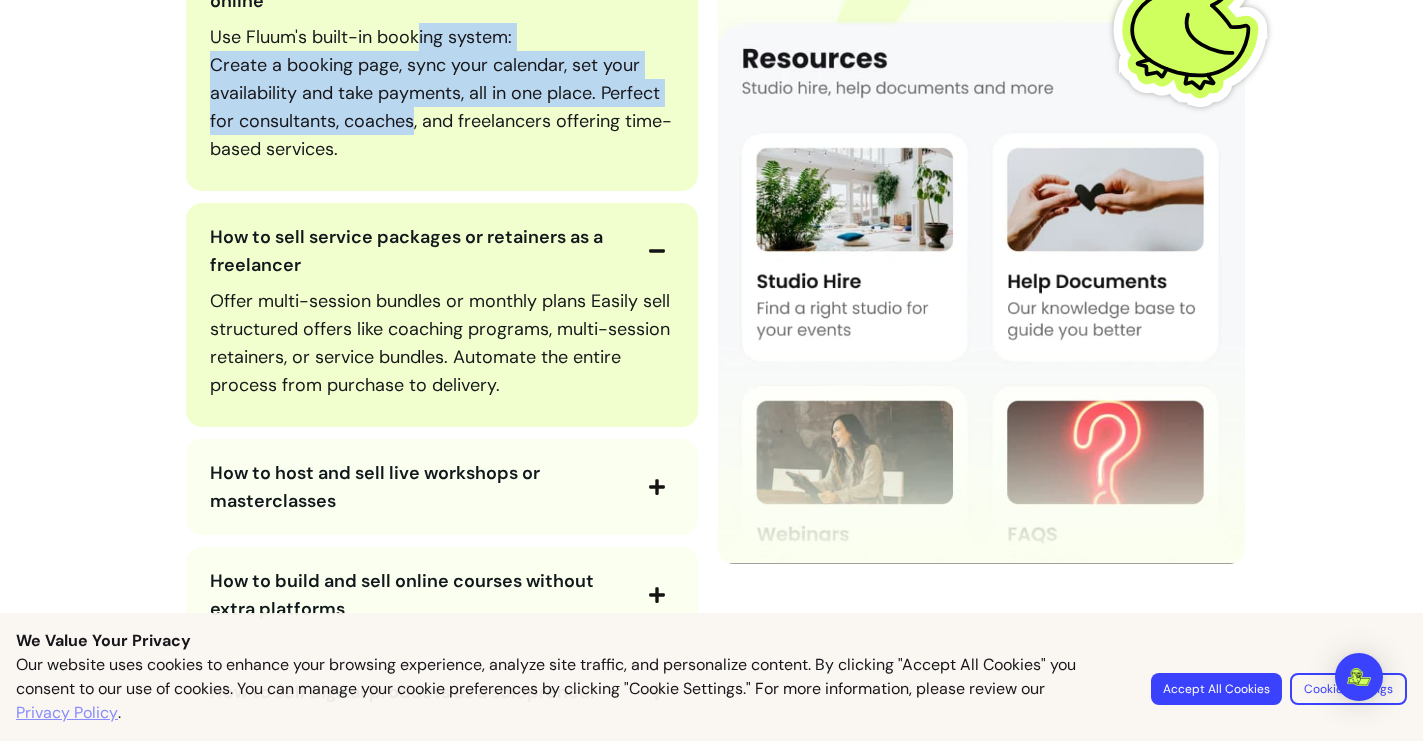 click on "How to host and sell live workshops or masterclasses" at bounding box center (419, 487) 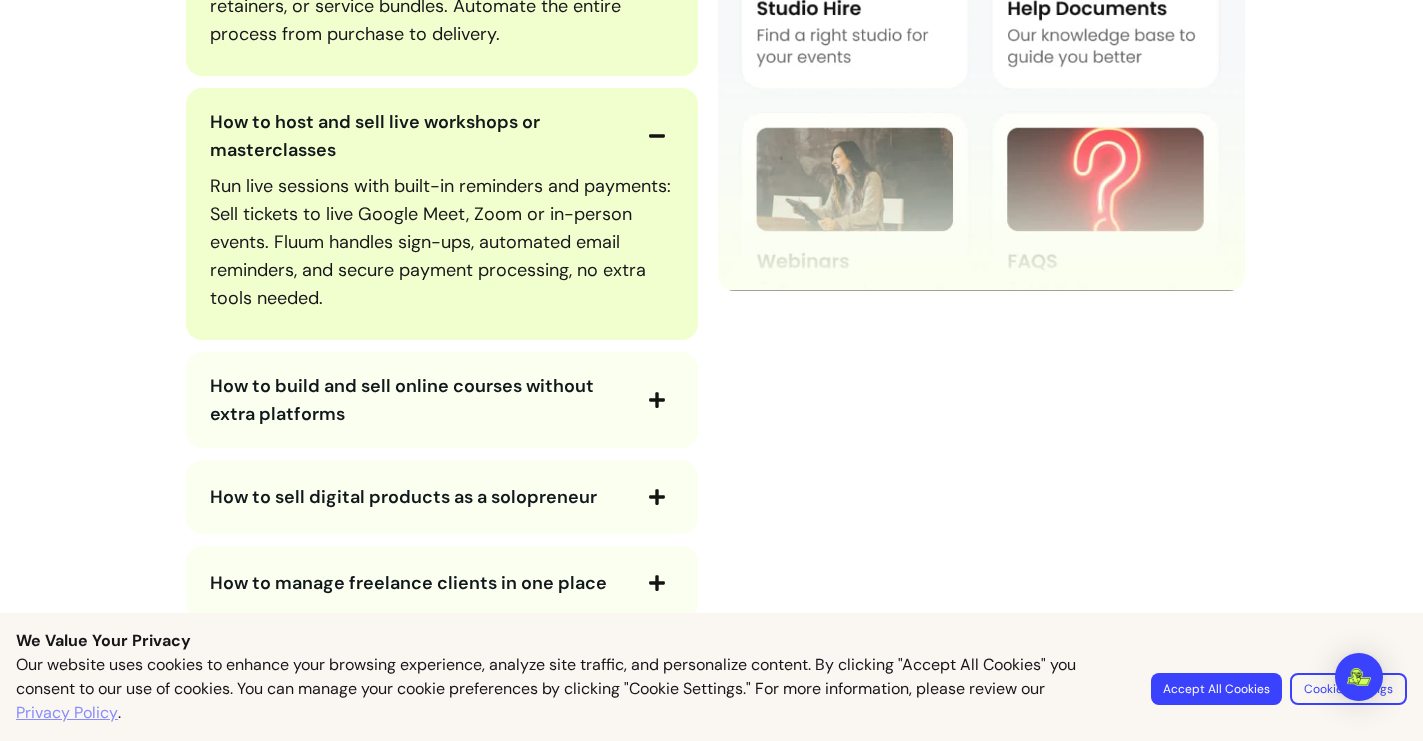 scroll, scrollTop: 4396, scrollLeft: 0, axis: vertical 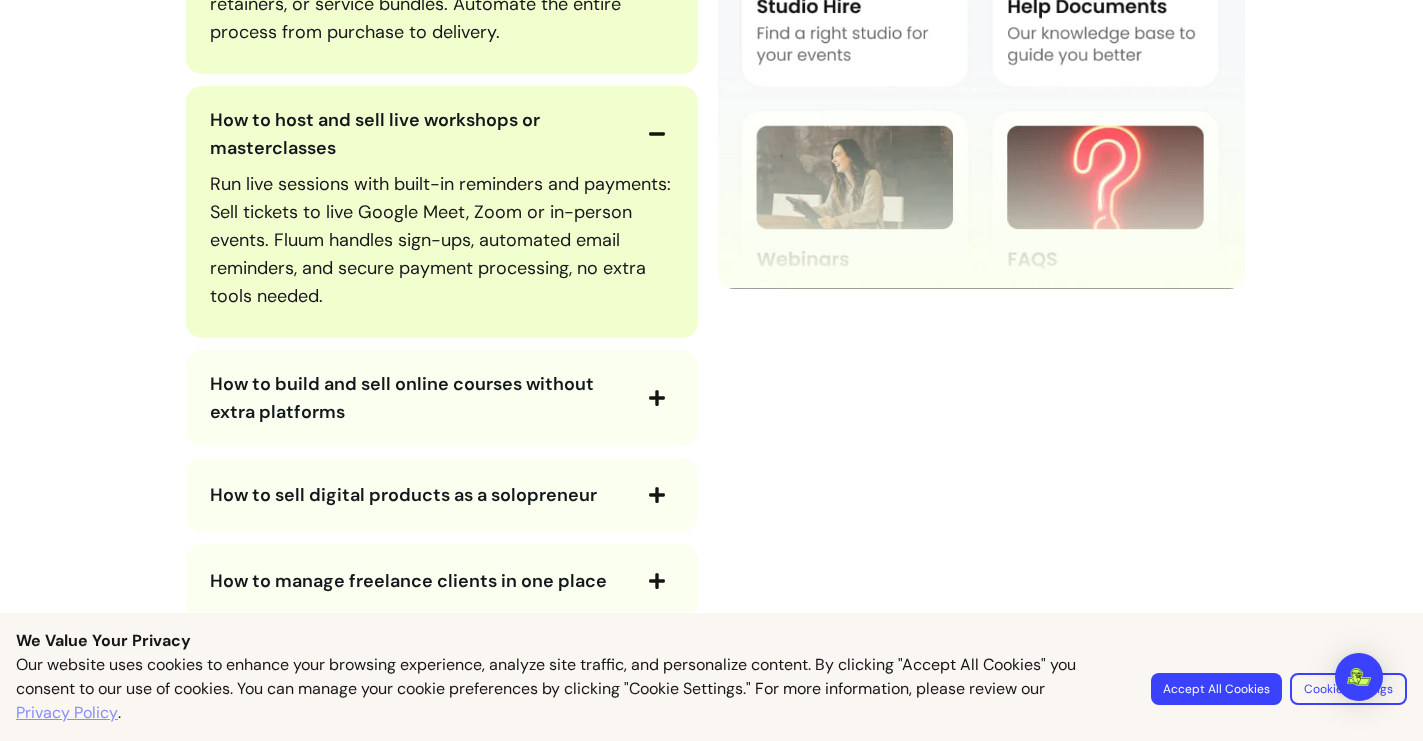 click on "How to build and sell online courses without extra platforms" at bounding box center [419, 398] 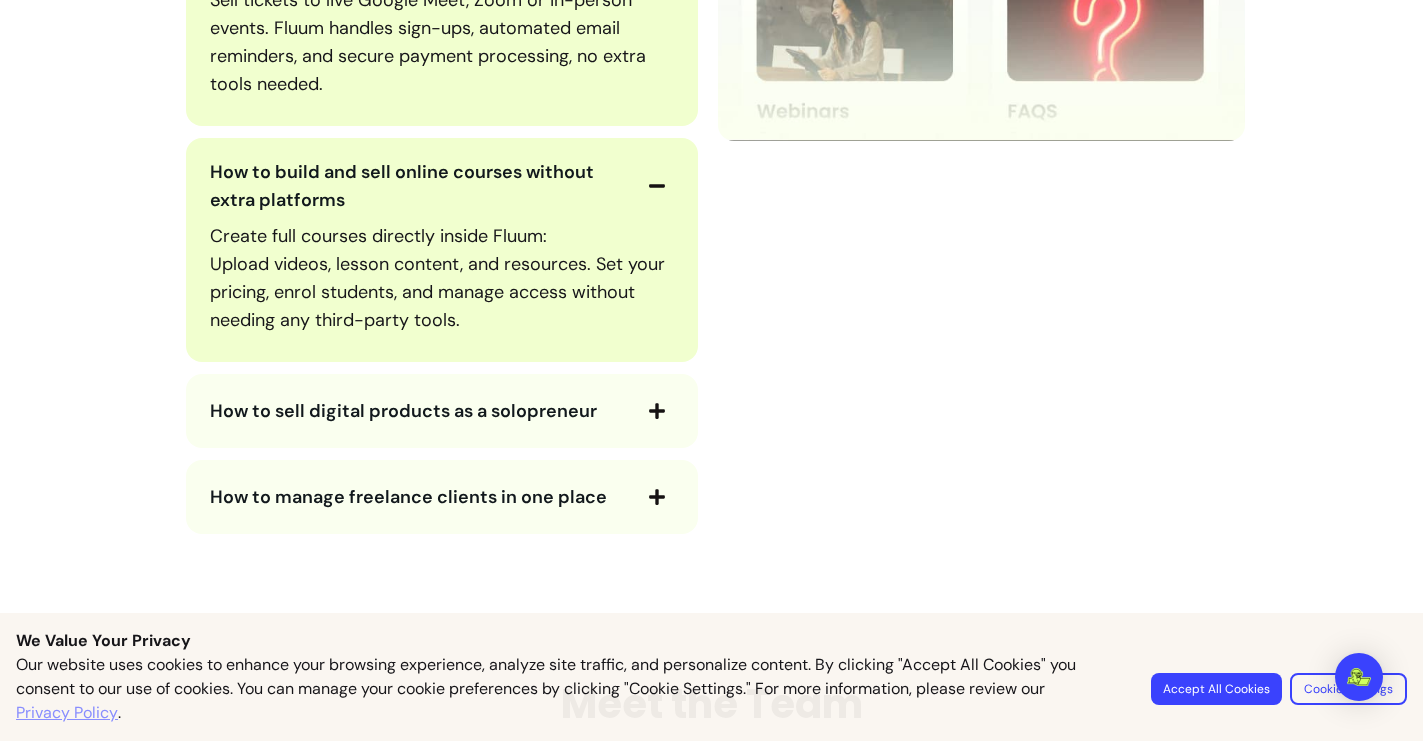 scroll, scrollTop: 4612, scrollLeft: 0, axis: vertical 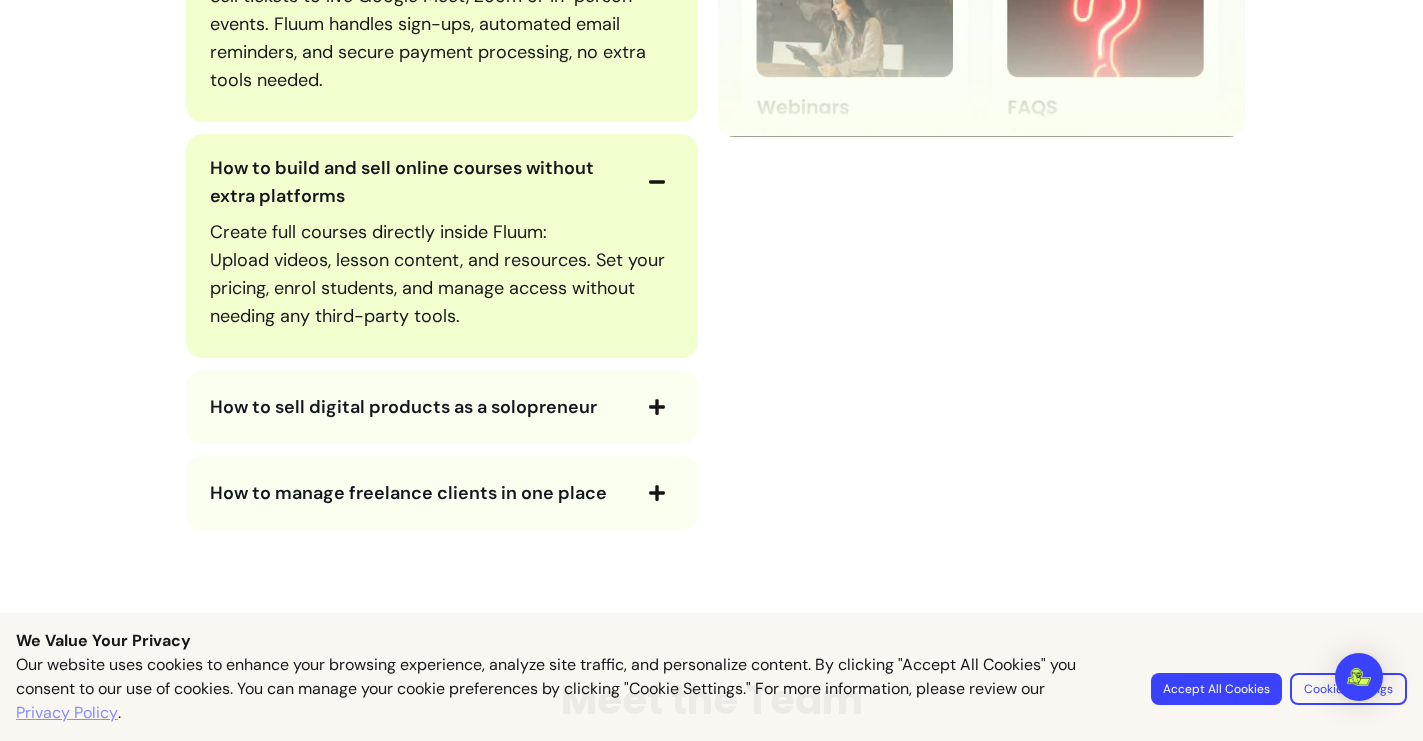 click on "How to sell digital products as a solopreneur" at bounding box center [403, 407] 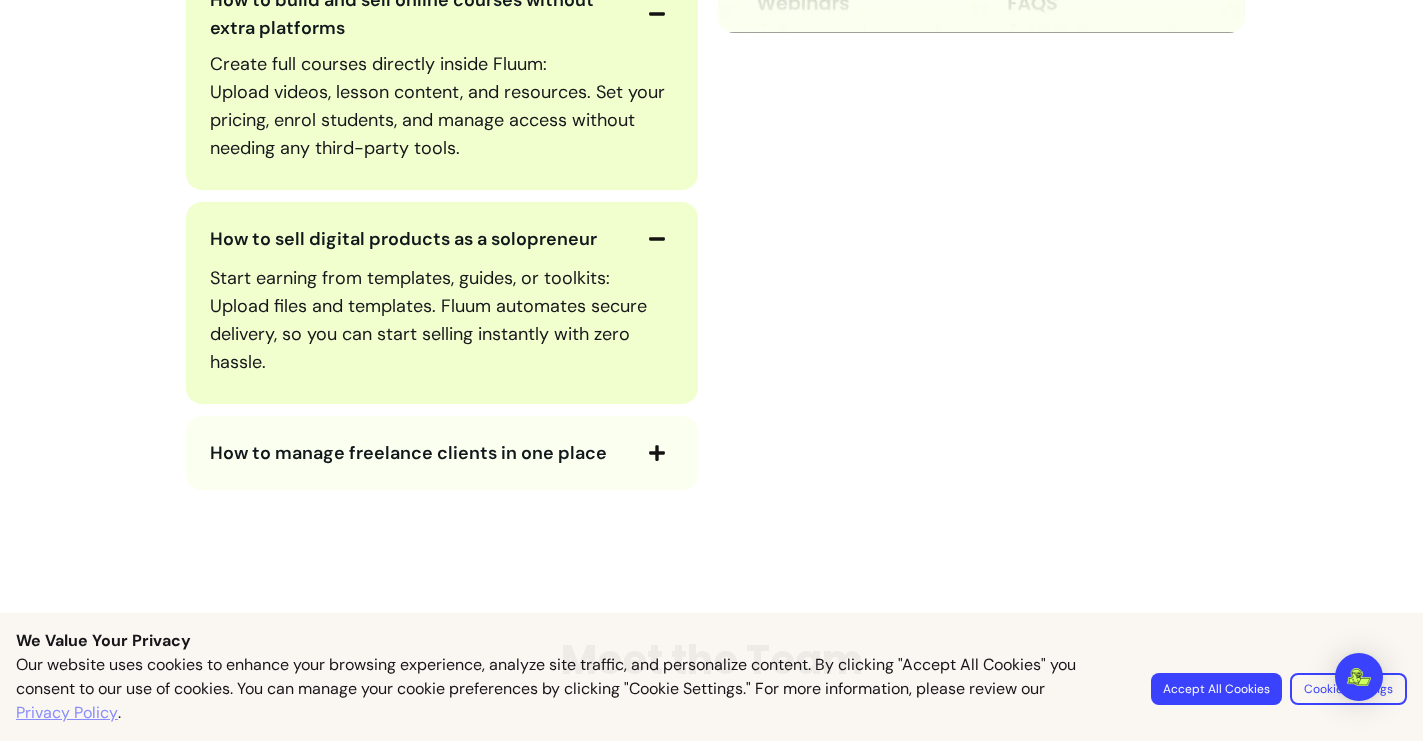 scroll, scrollTop: 4965, scrollLeft: 0, axis: vertical 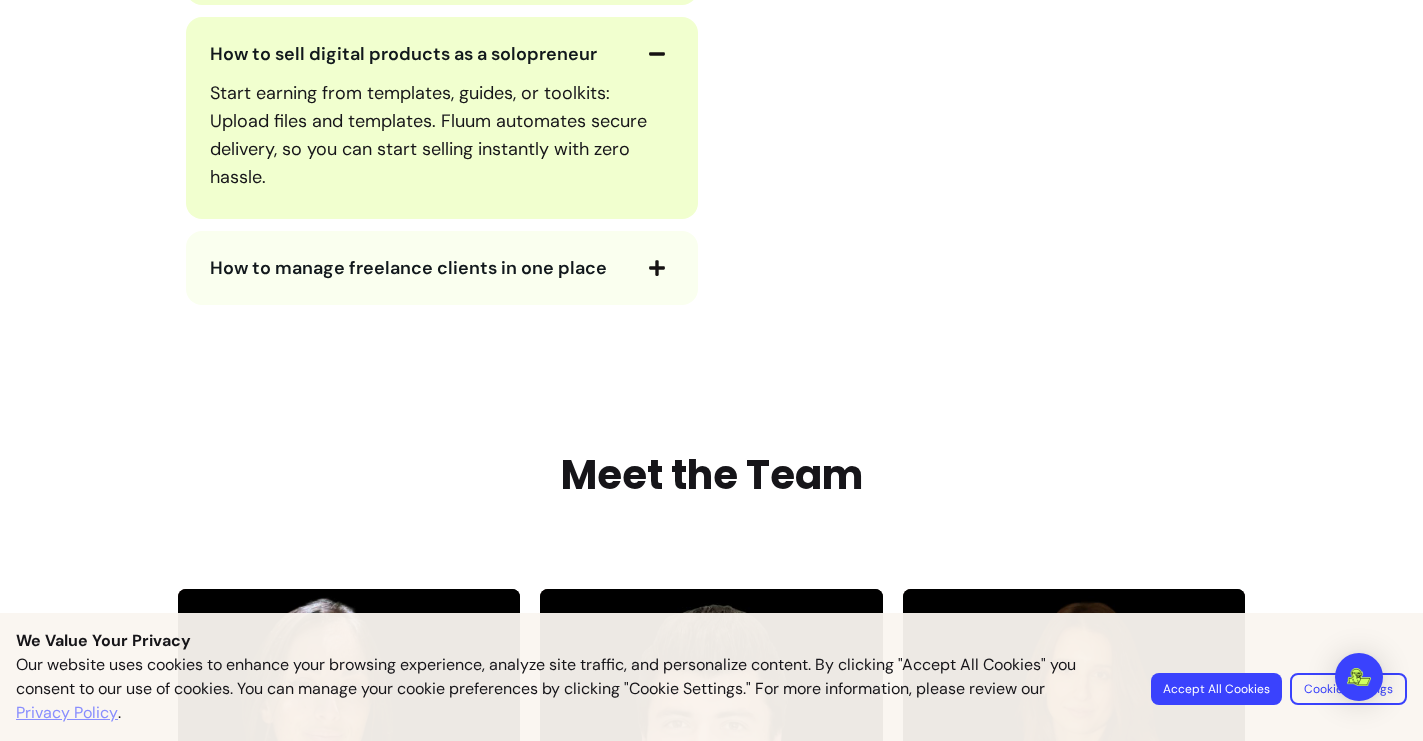 click on "How to manage freelance clients in one place" at bounding box center [419, 268] 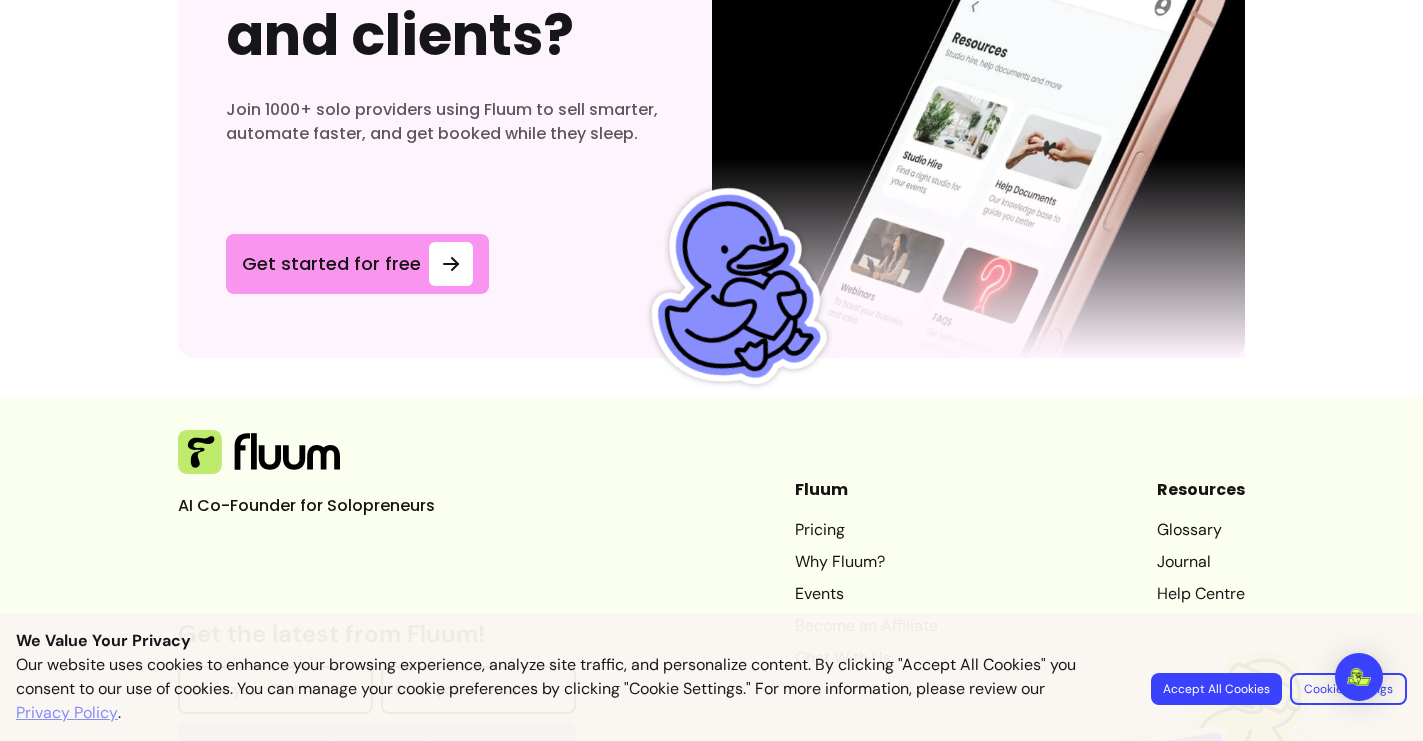 scroll, scrollTop: 7069, scrollLeft: 0, axis: vertical 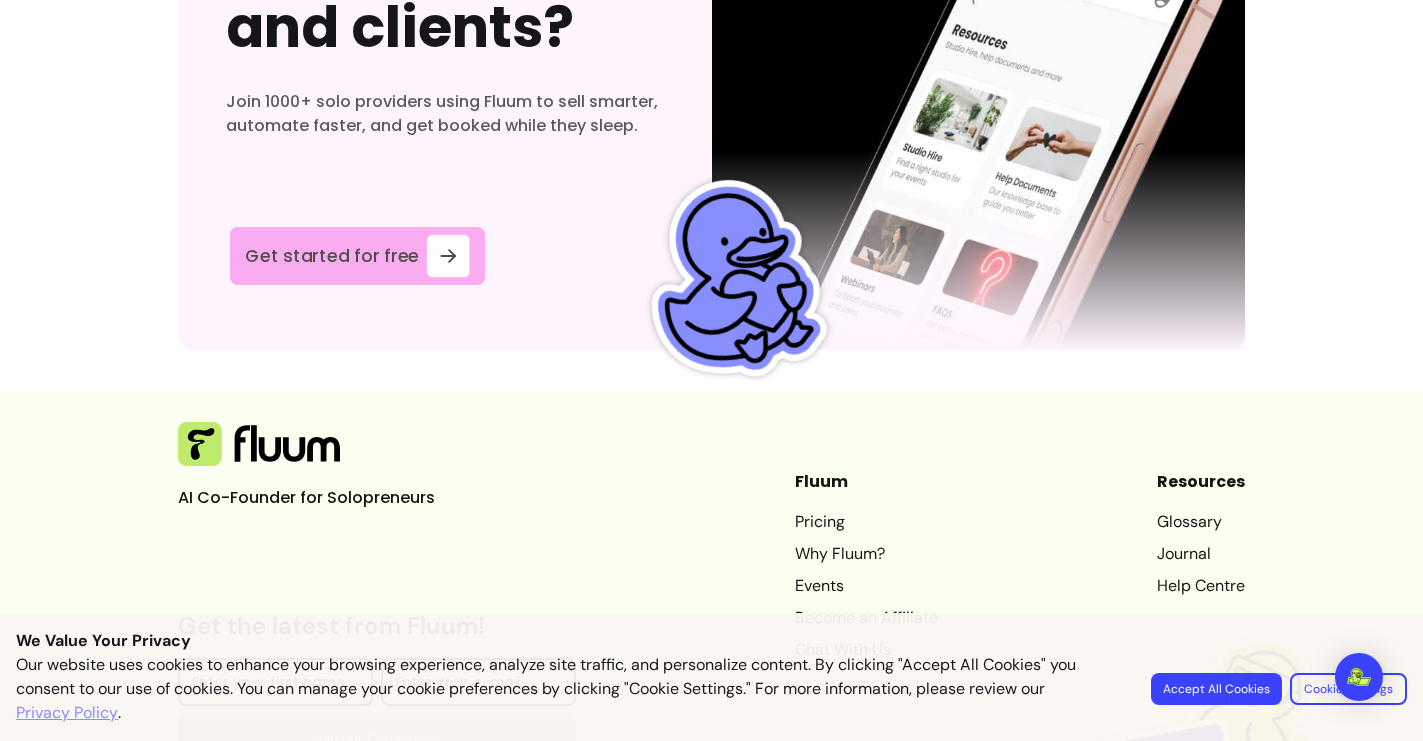 click on "Get started for free" at bounding box center [332, 255] 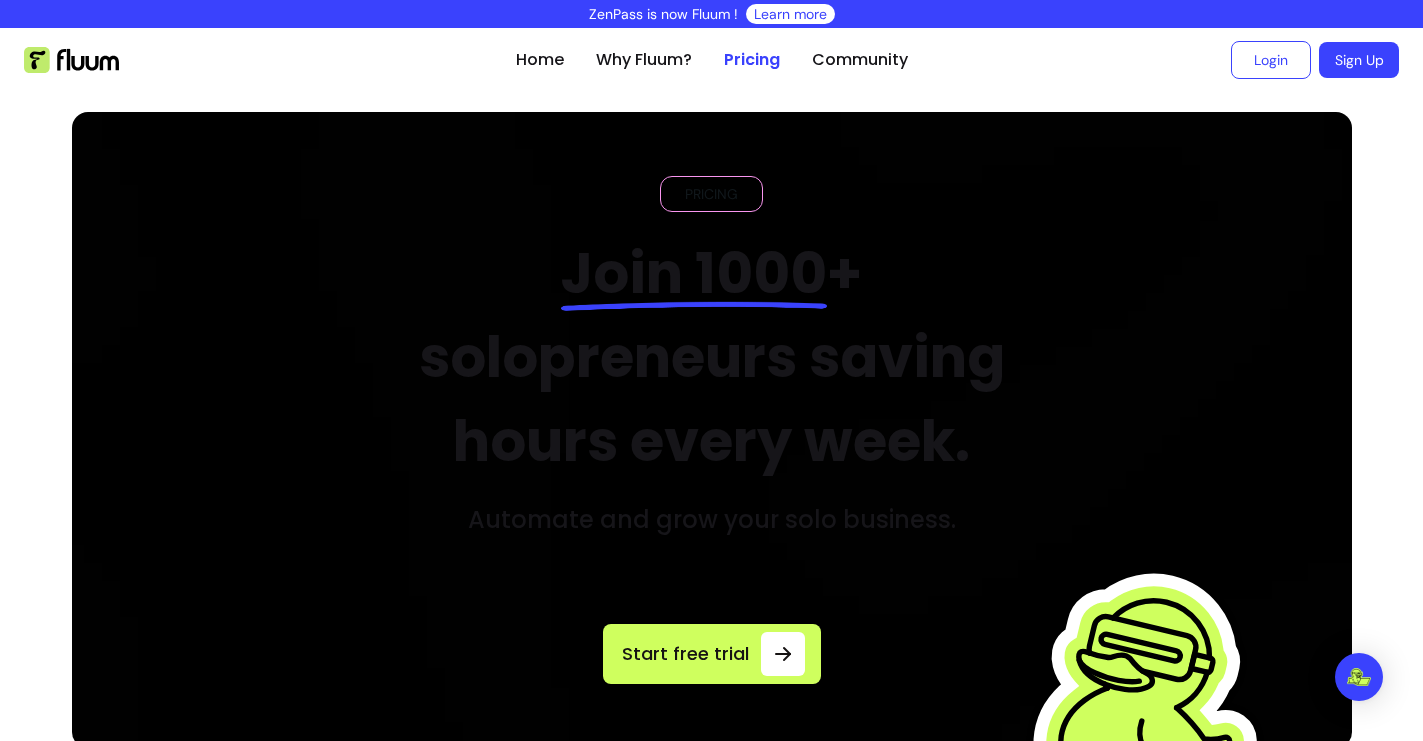 scroll, scrollTop: 0, scrollLeft: 0, axis: both 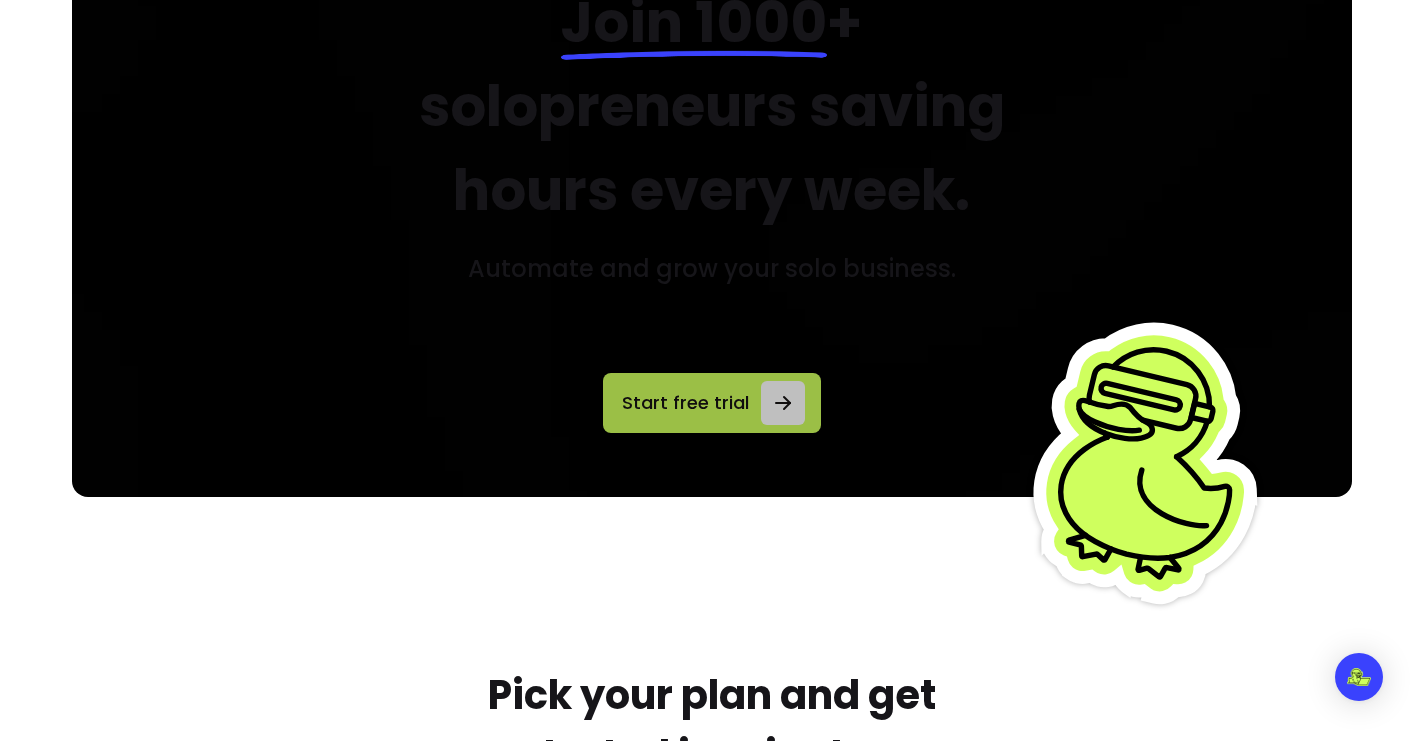 click on "Start free trial" at bounding box center [686, 403] 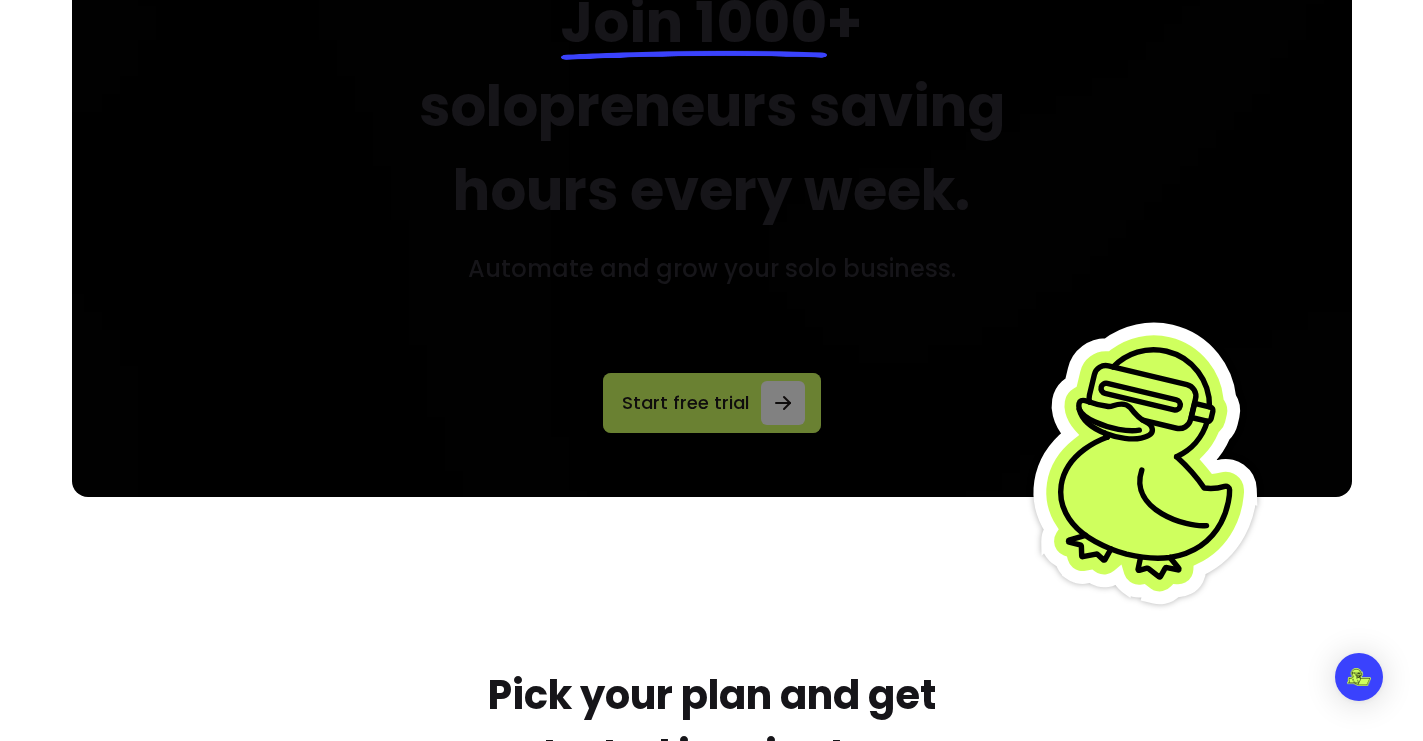 scroll, scrollTop: 249, scrollLeft: 0, axis: vertical 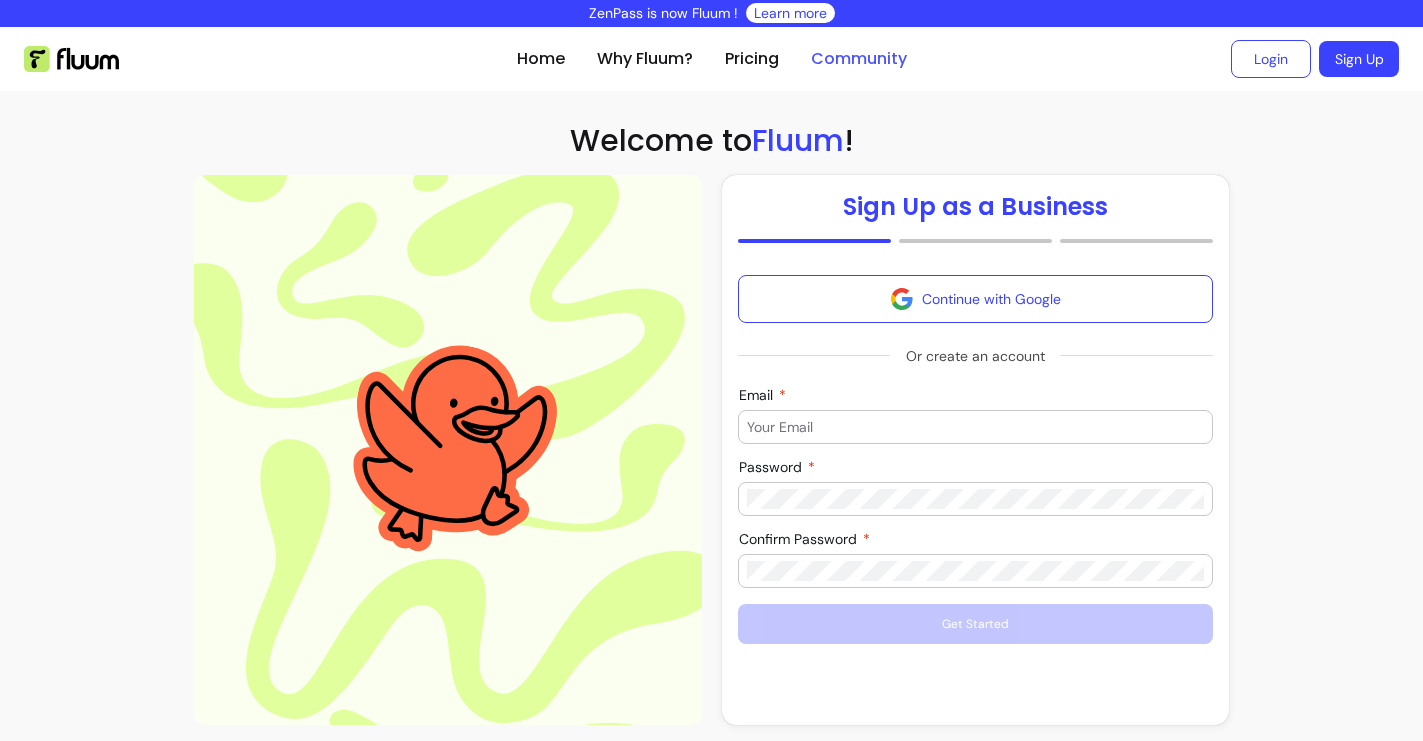 click on "Community" at bounding box center [859, 59] 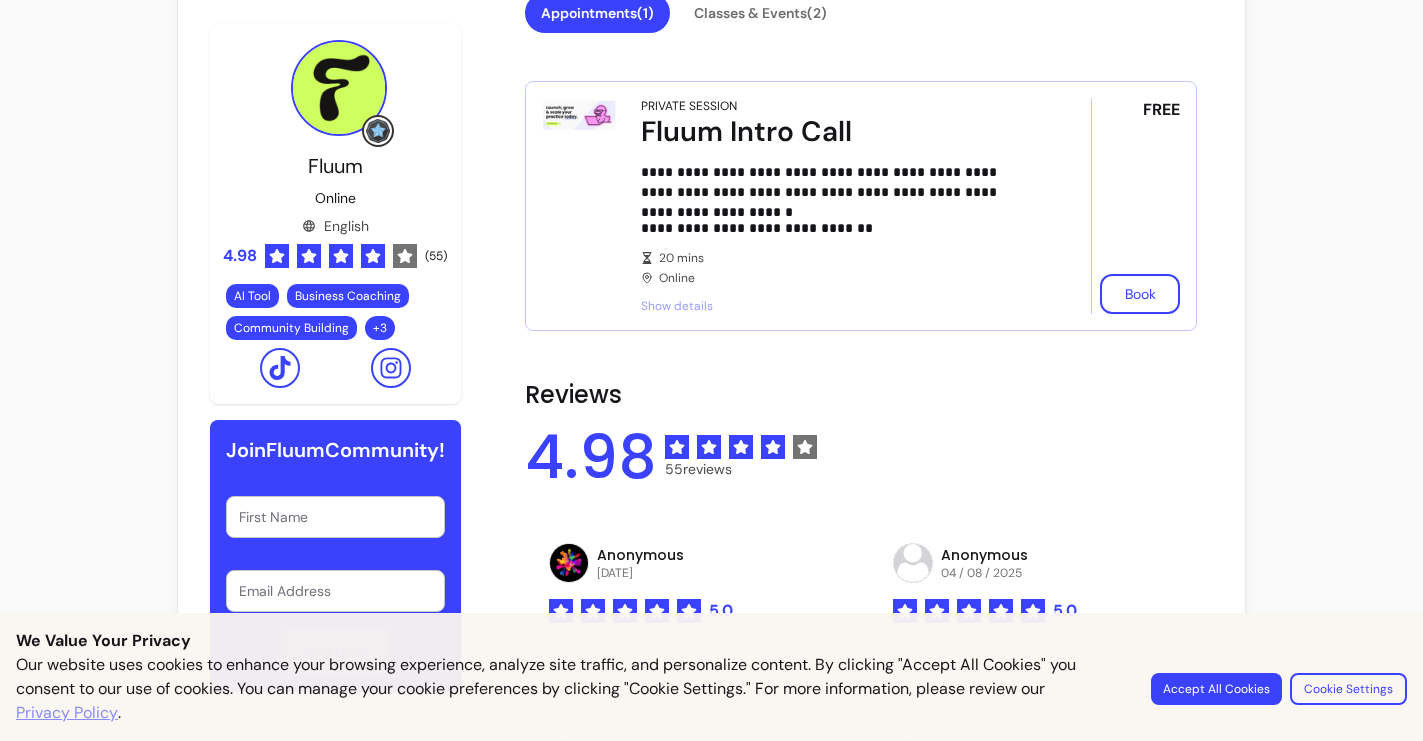 scroll, scrollTop: 554, scrollLeft: 0, axis: vertical 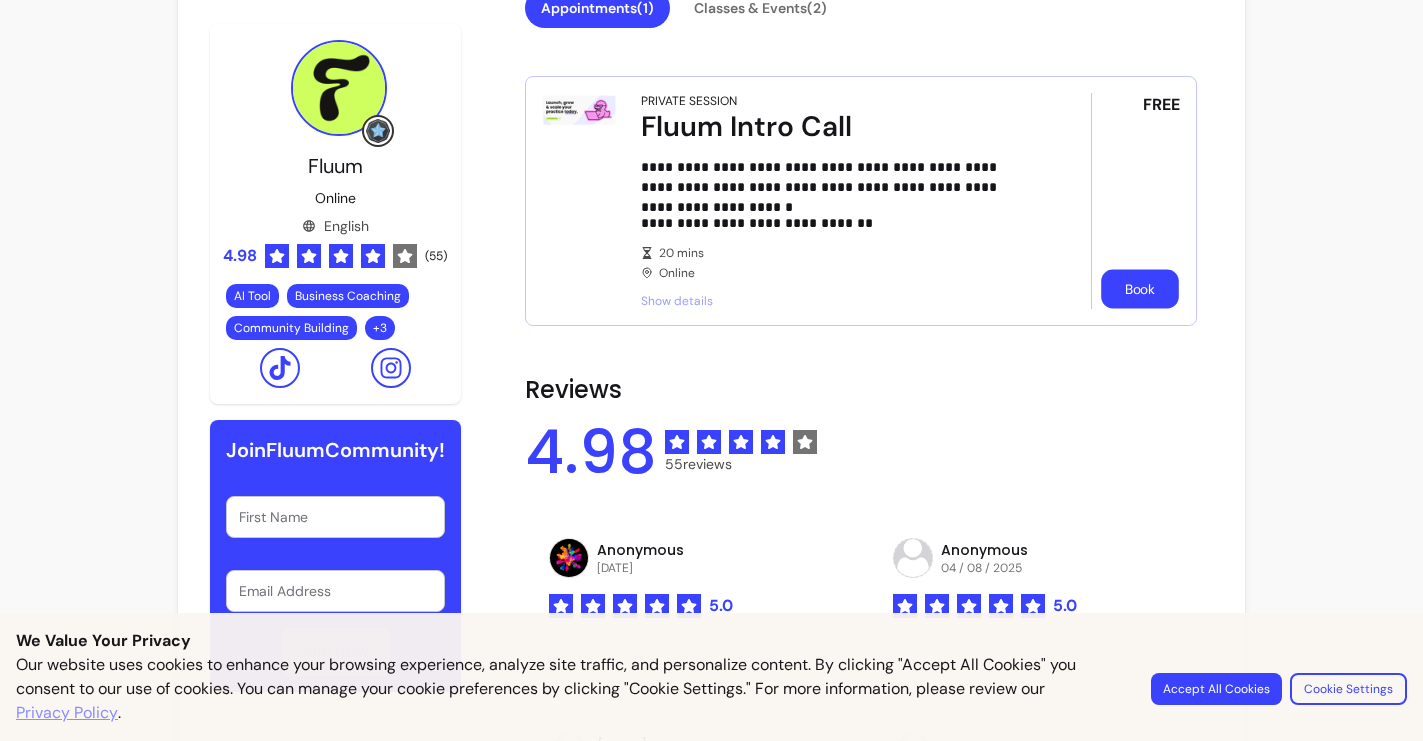 click on "Book" at bounding box center (1140, 289) 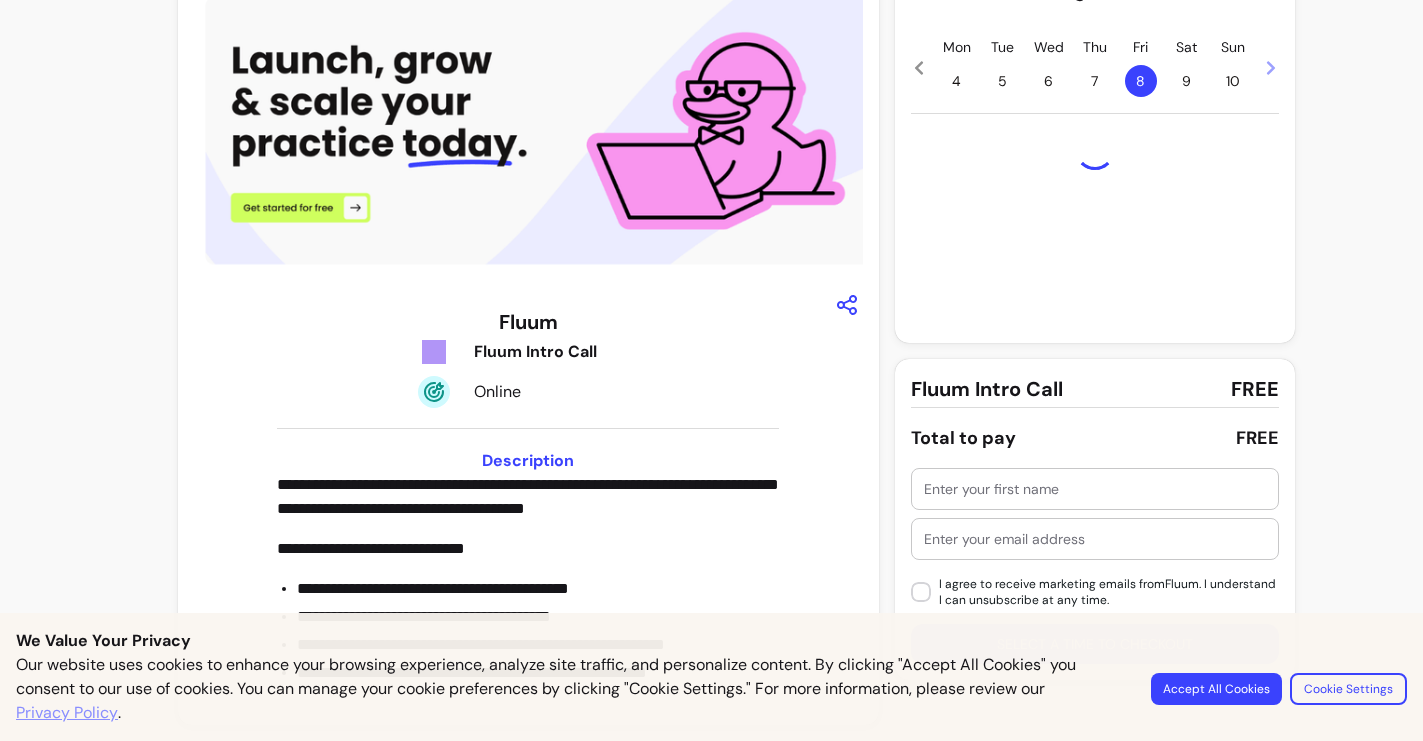 scroll, scrollTop: 0, scrollLeft: 0, axis: both 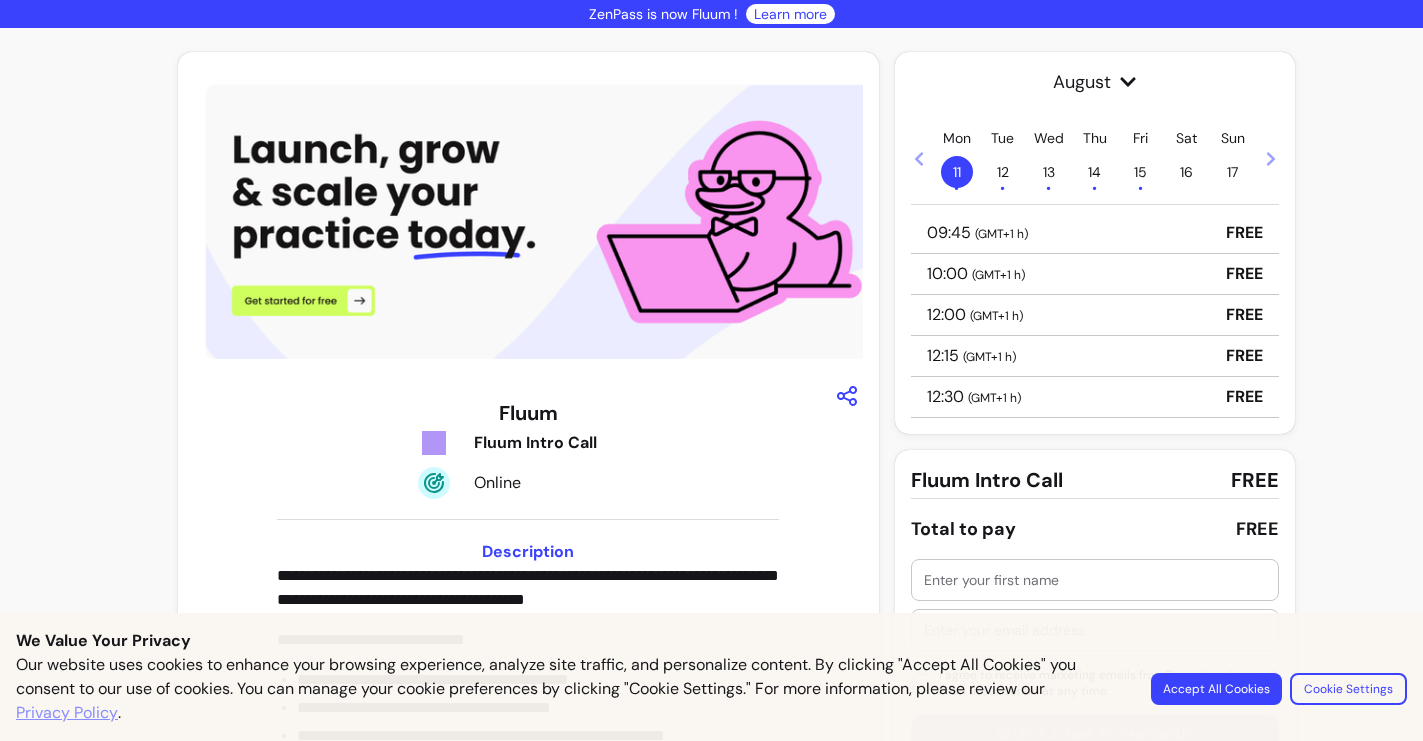 click 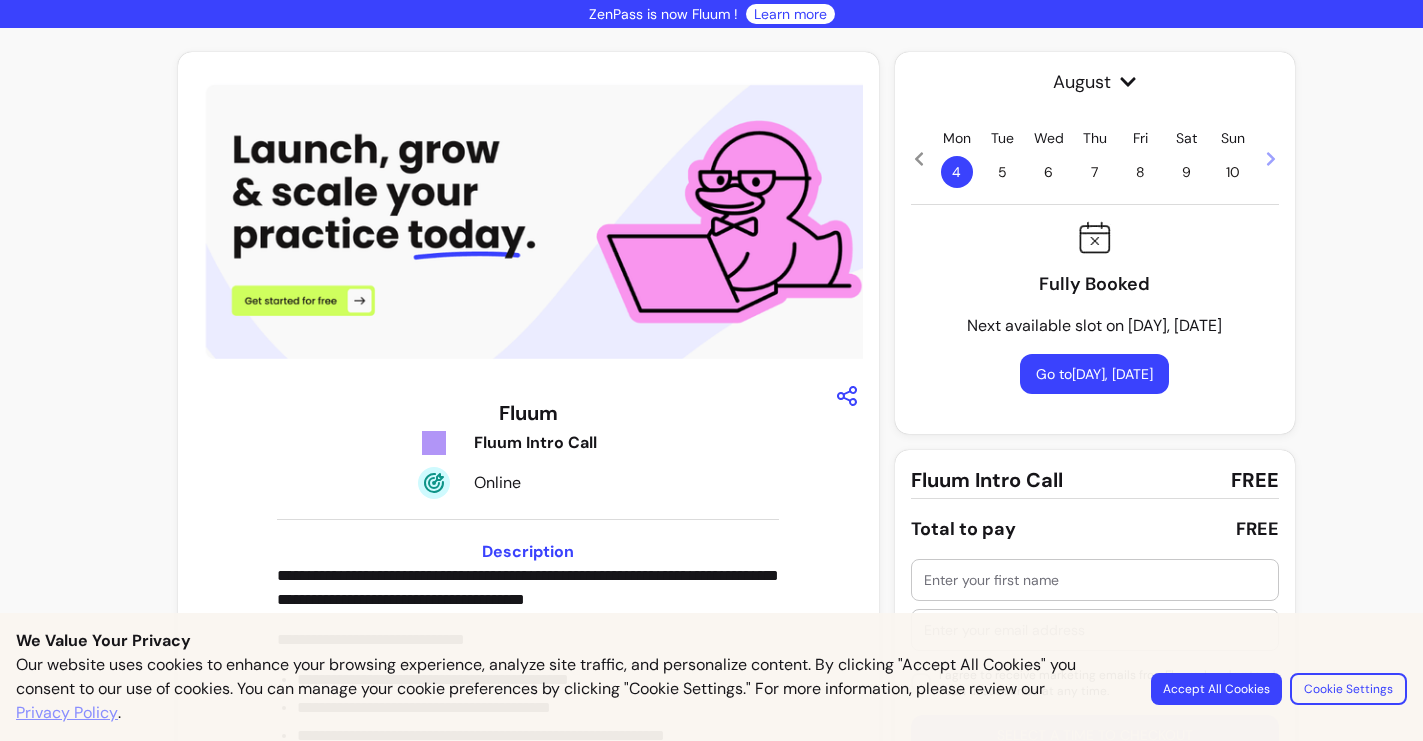 scroll, scrollTop: 0, scrollLeft: 0, axis: both 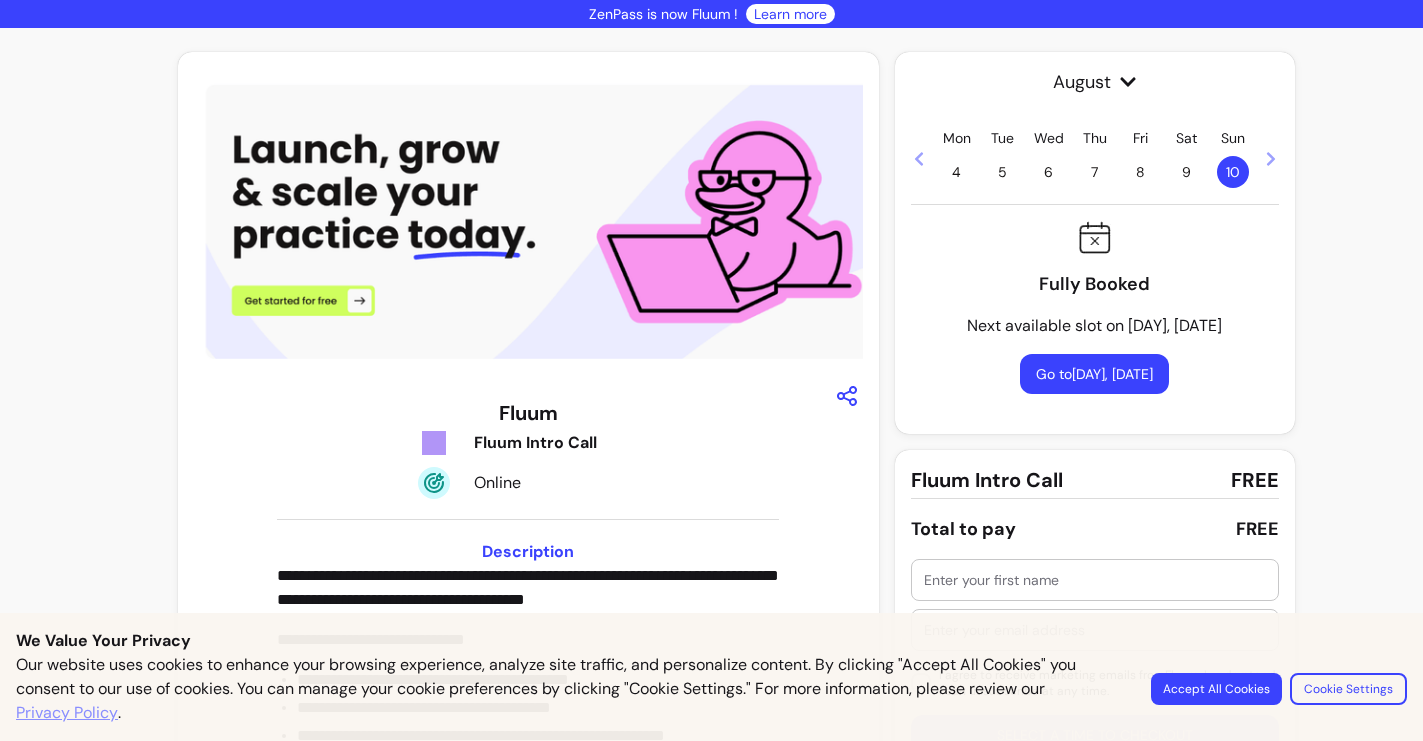 click 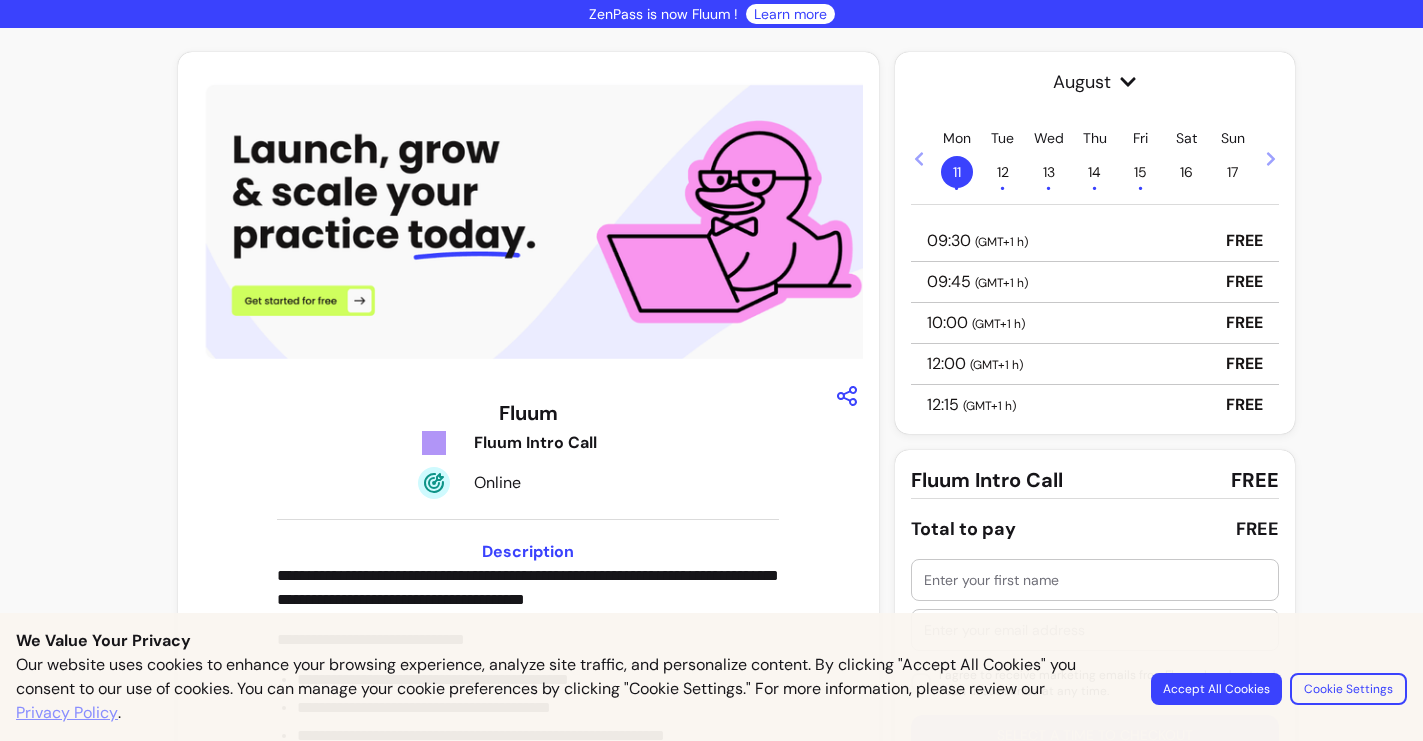 click on "09:30   ( GMT+1 h ) FREE" at bounding box center (1095, 241) 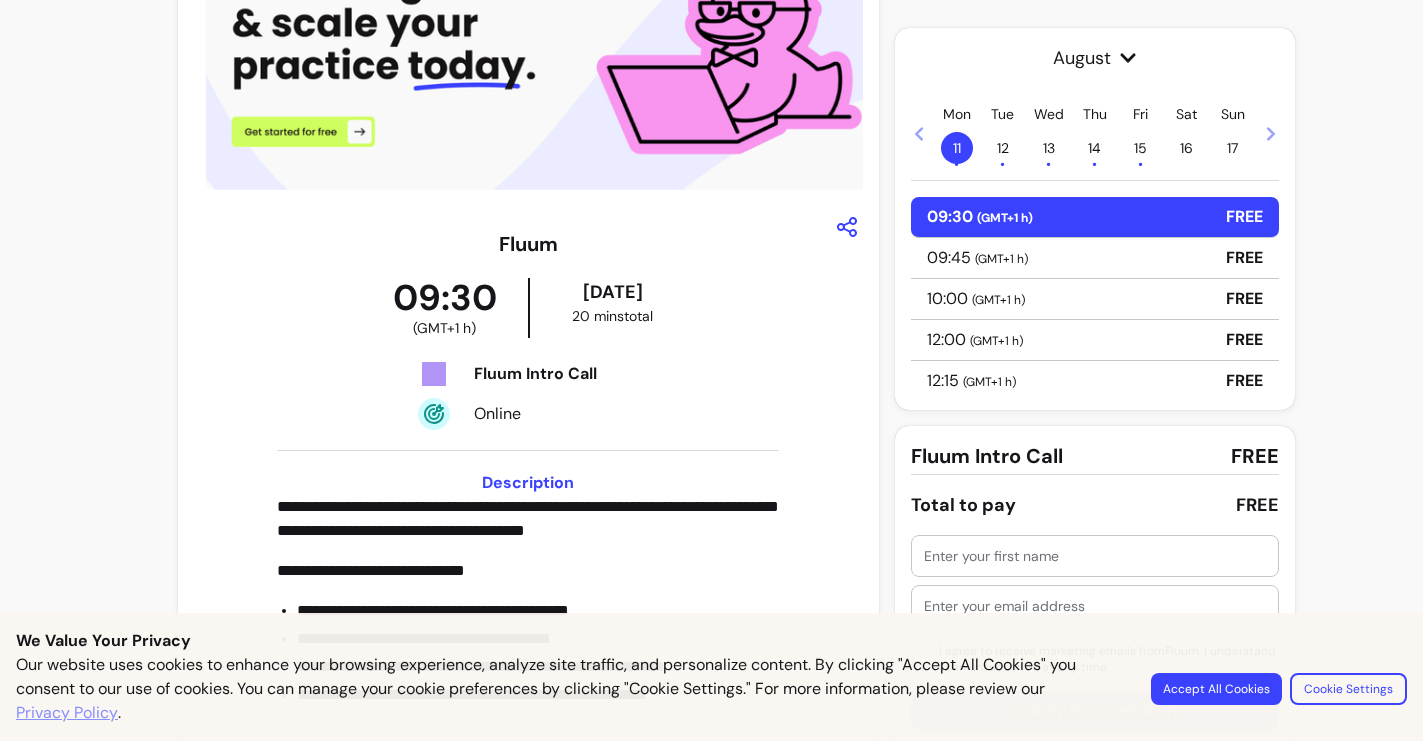 scroll, scrollTop: 190, scrollLeft: 0, axis: vertical 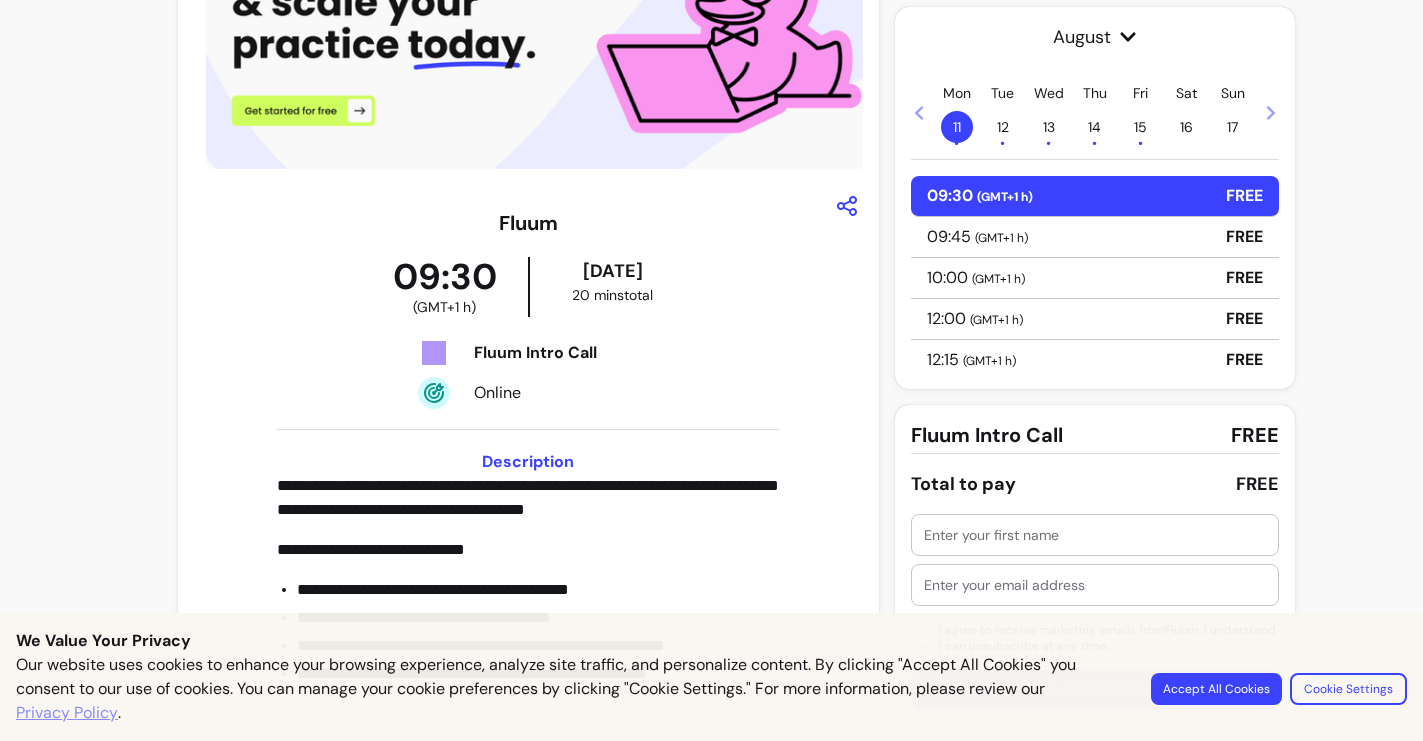 click at bounding box center (1095, 535) 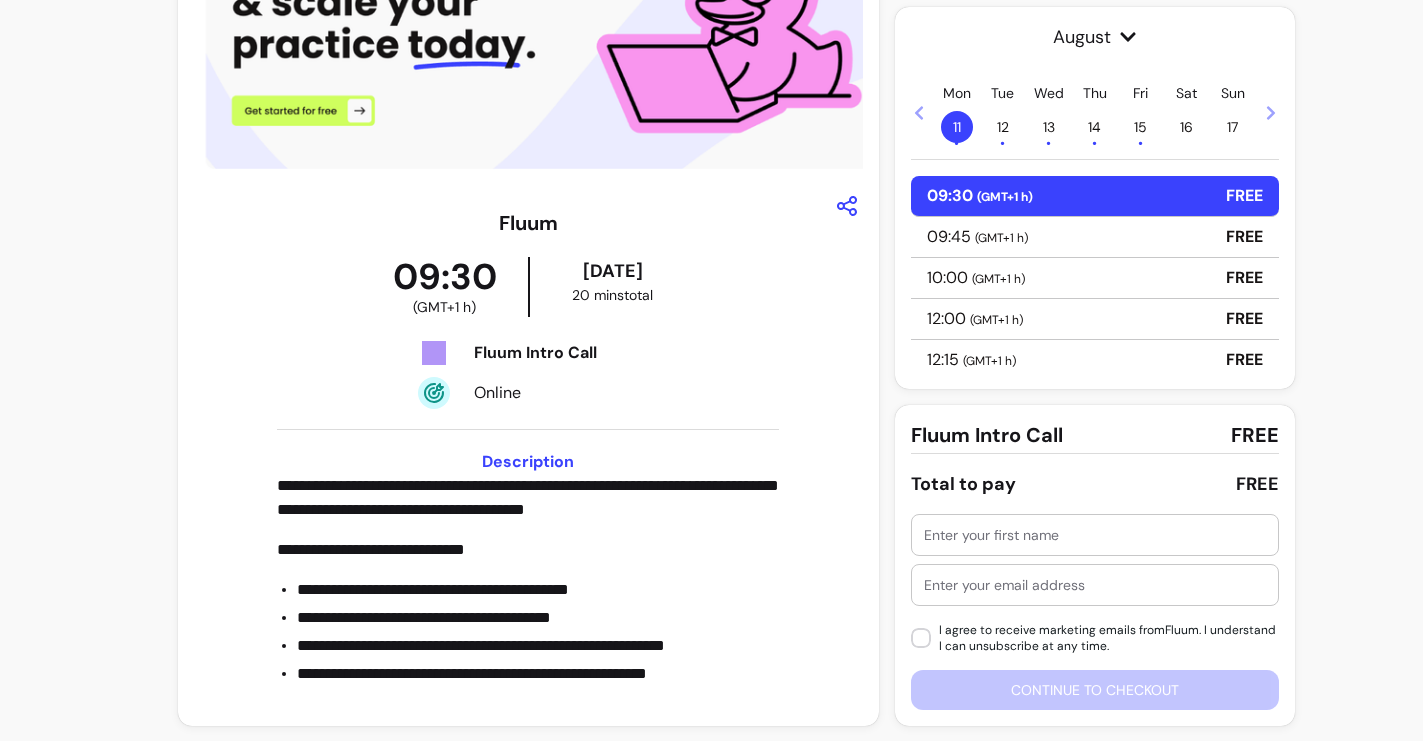 click at bounding box center [1095, 535] 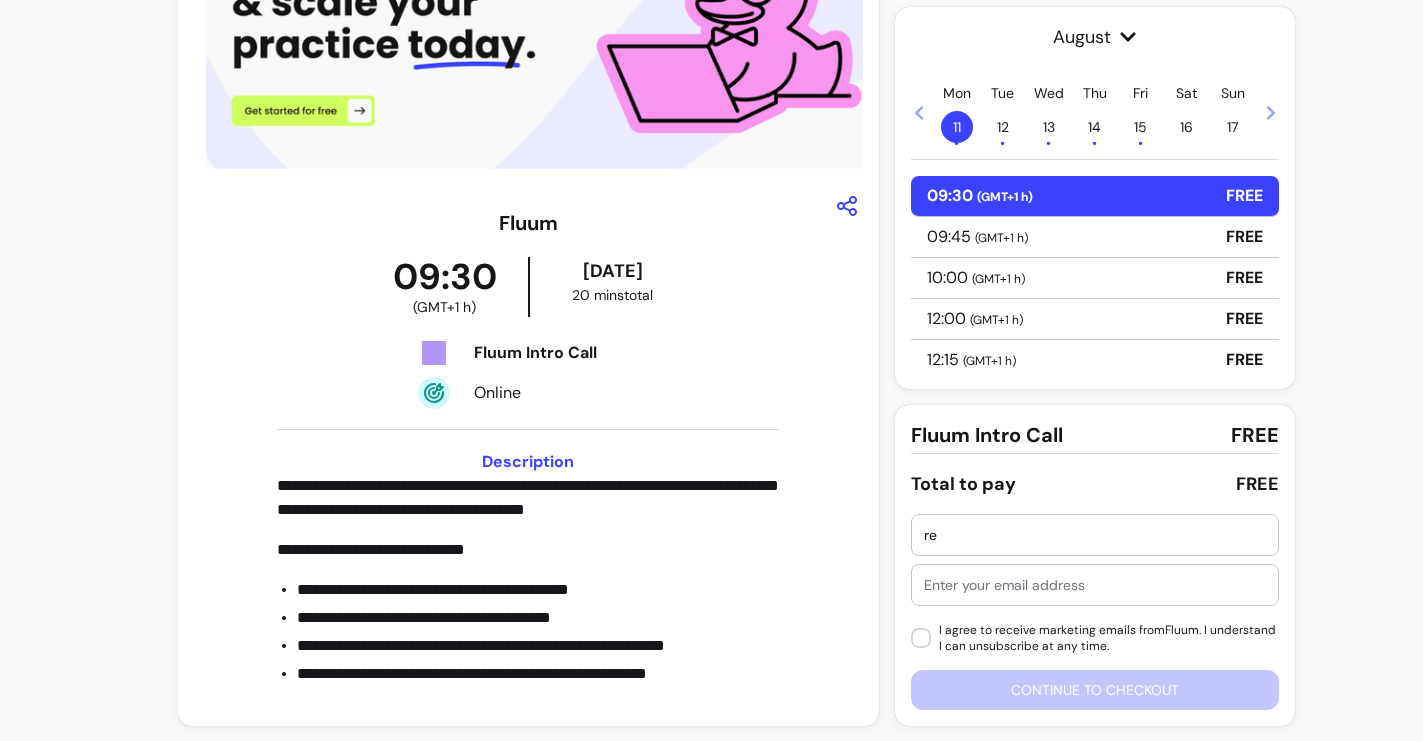 type on "r" 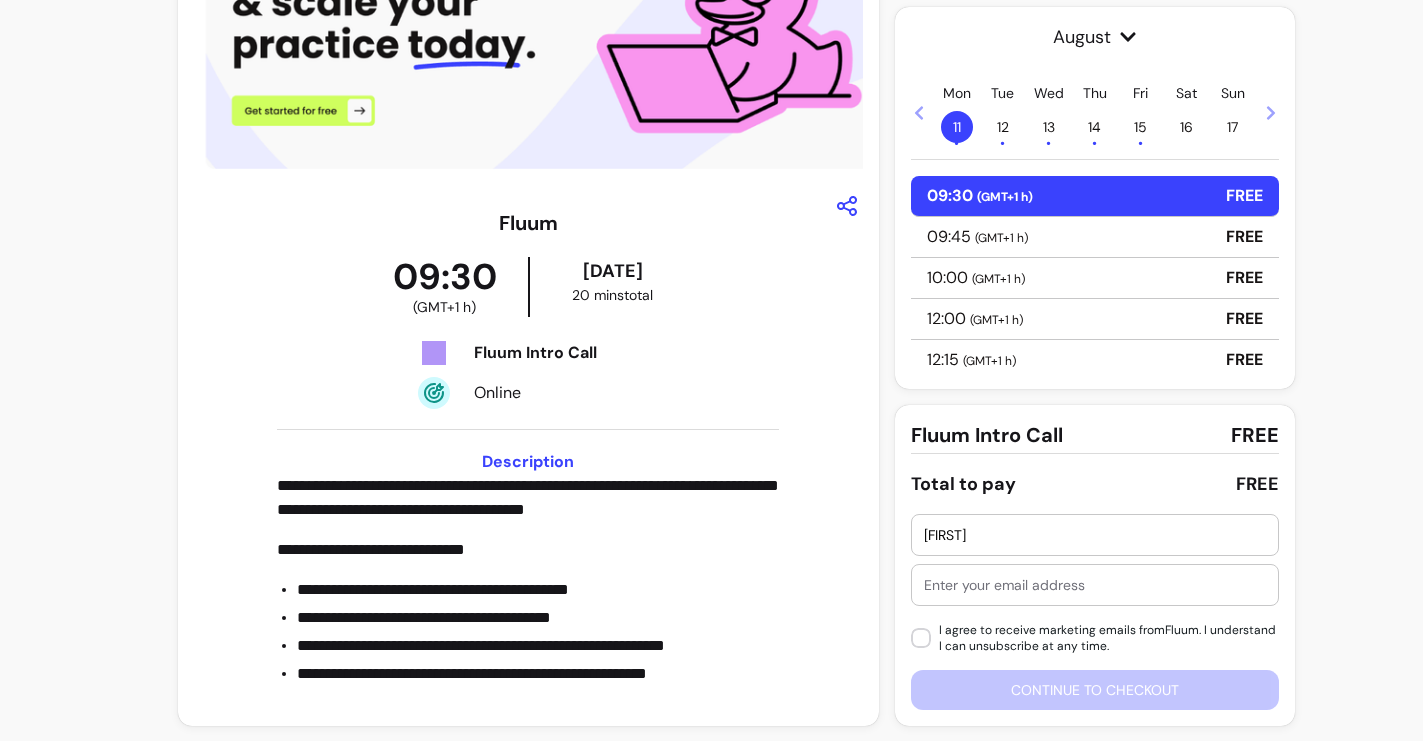 type on "[FIRST]" 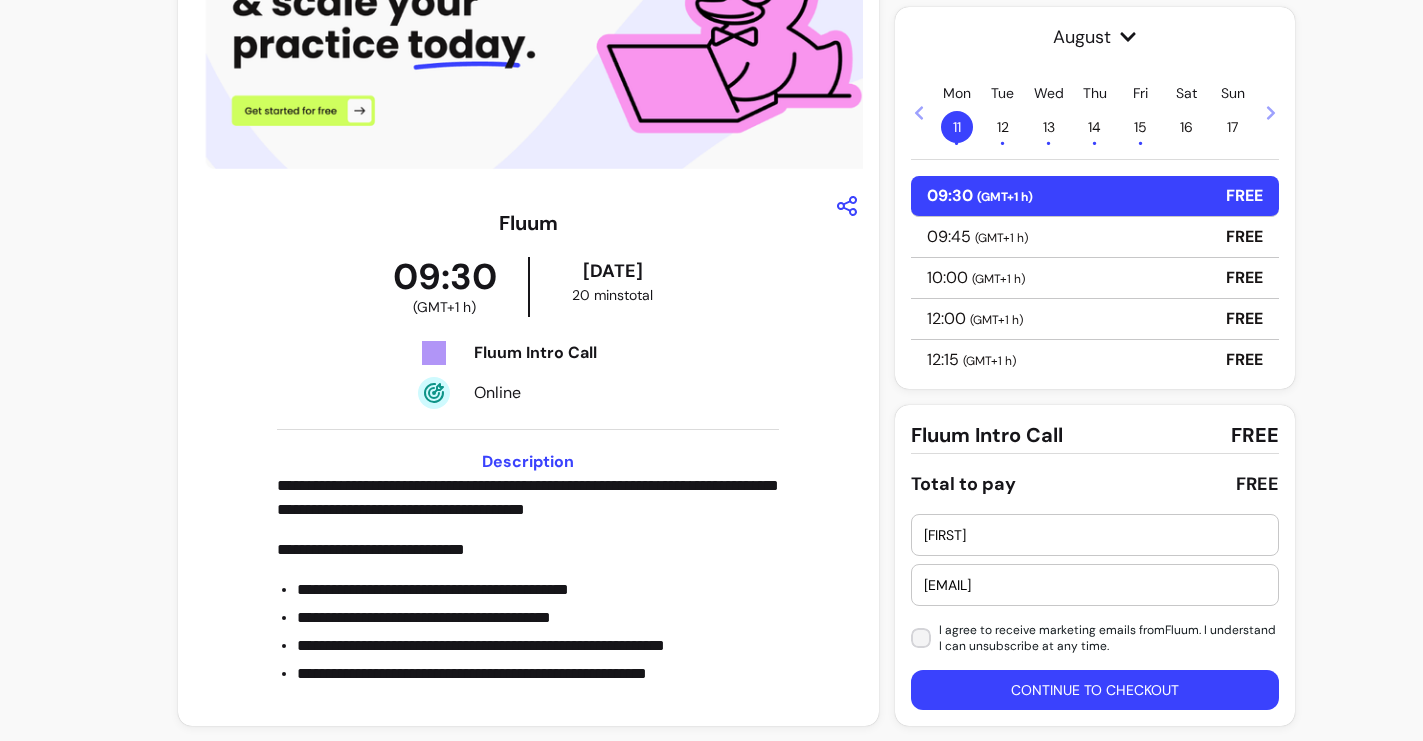 type on "[EMAIL]" 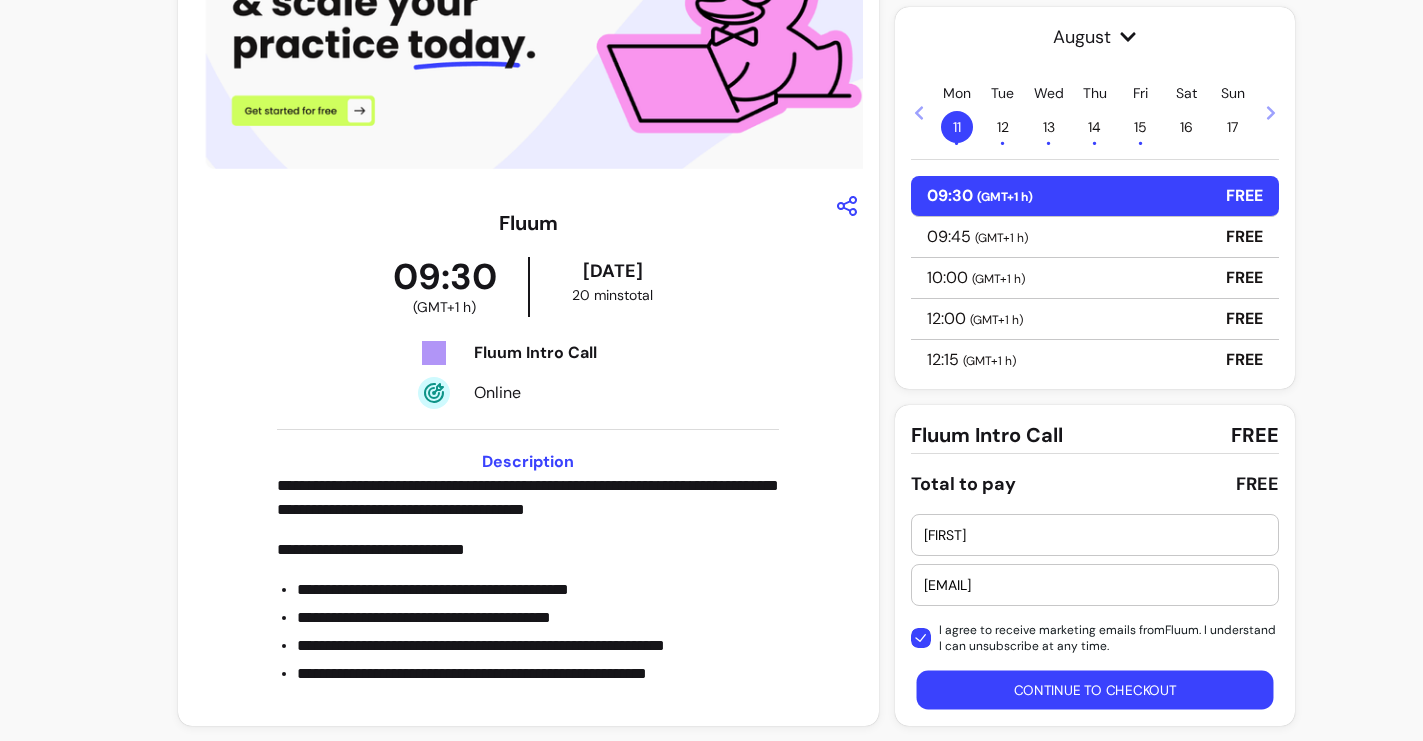 click on "Continue to checkout" at bounding box center (1094, 689) 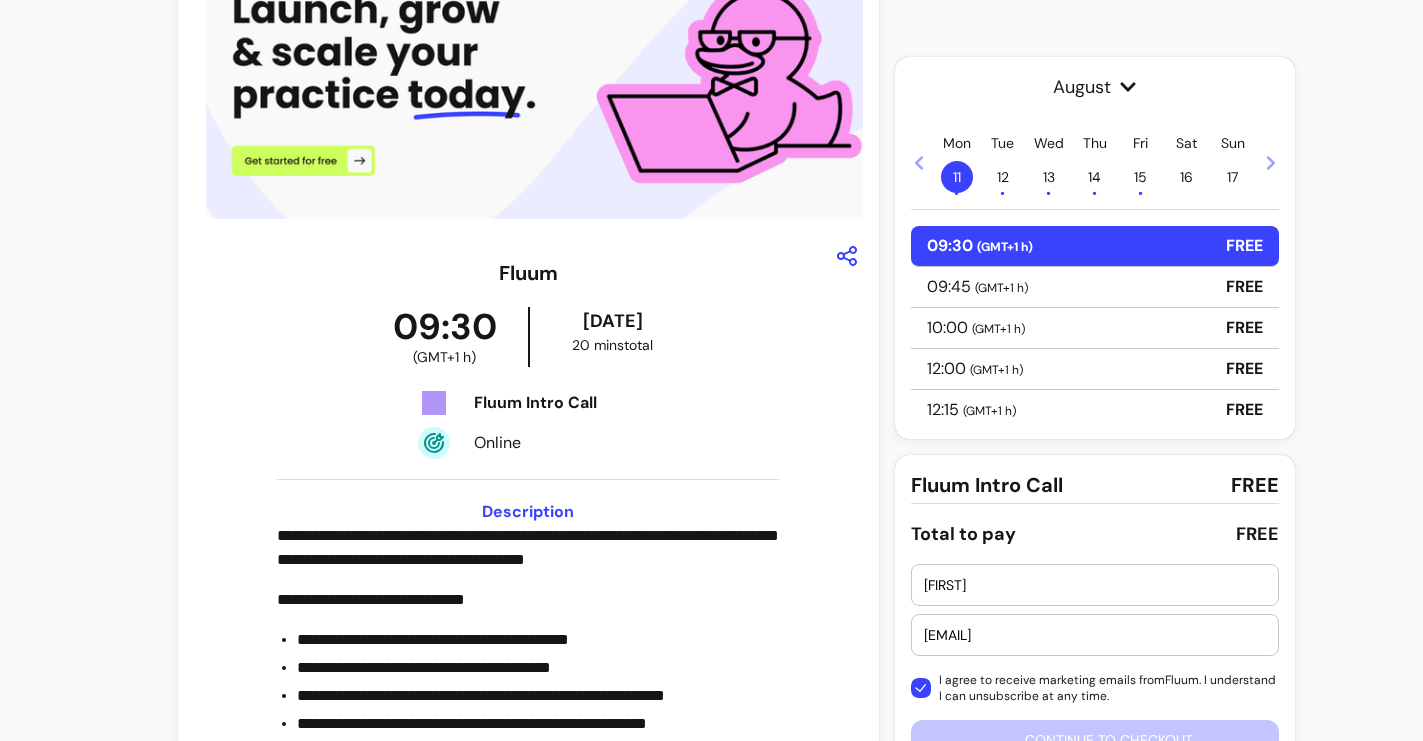 scroll, scrollTop: 190, scrollLeft: 0, axis: vertical 